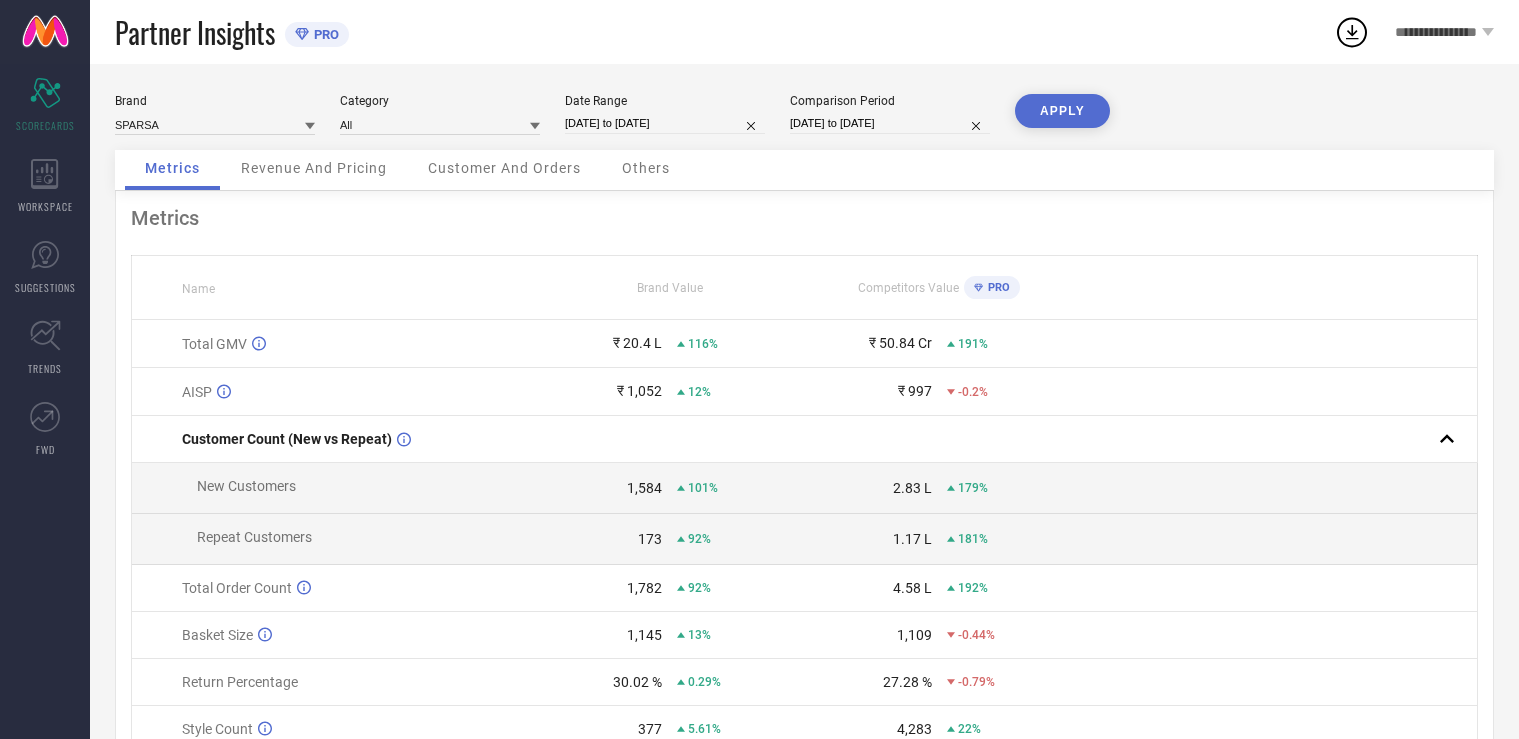 scroll, scrollTop: 0, scrollLeft: 0, axis: both 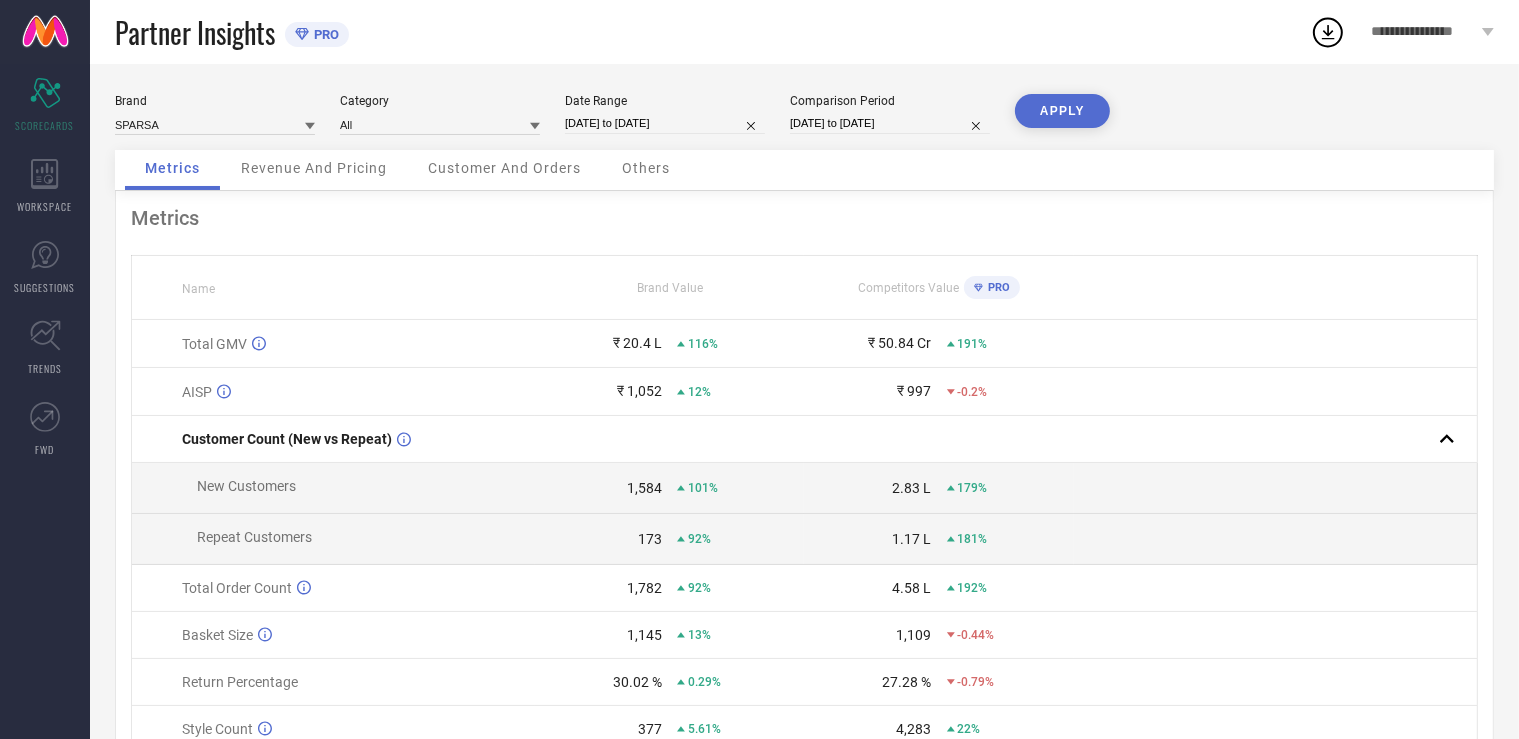 select on "11" 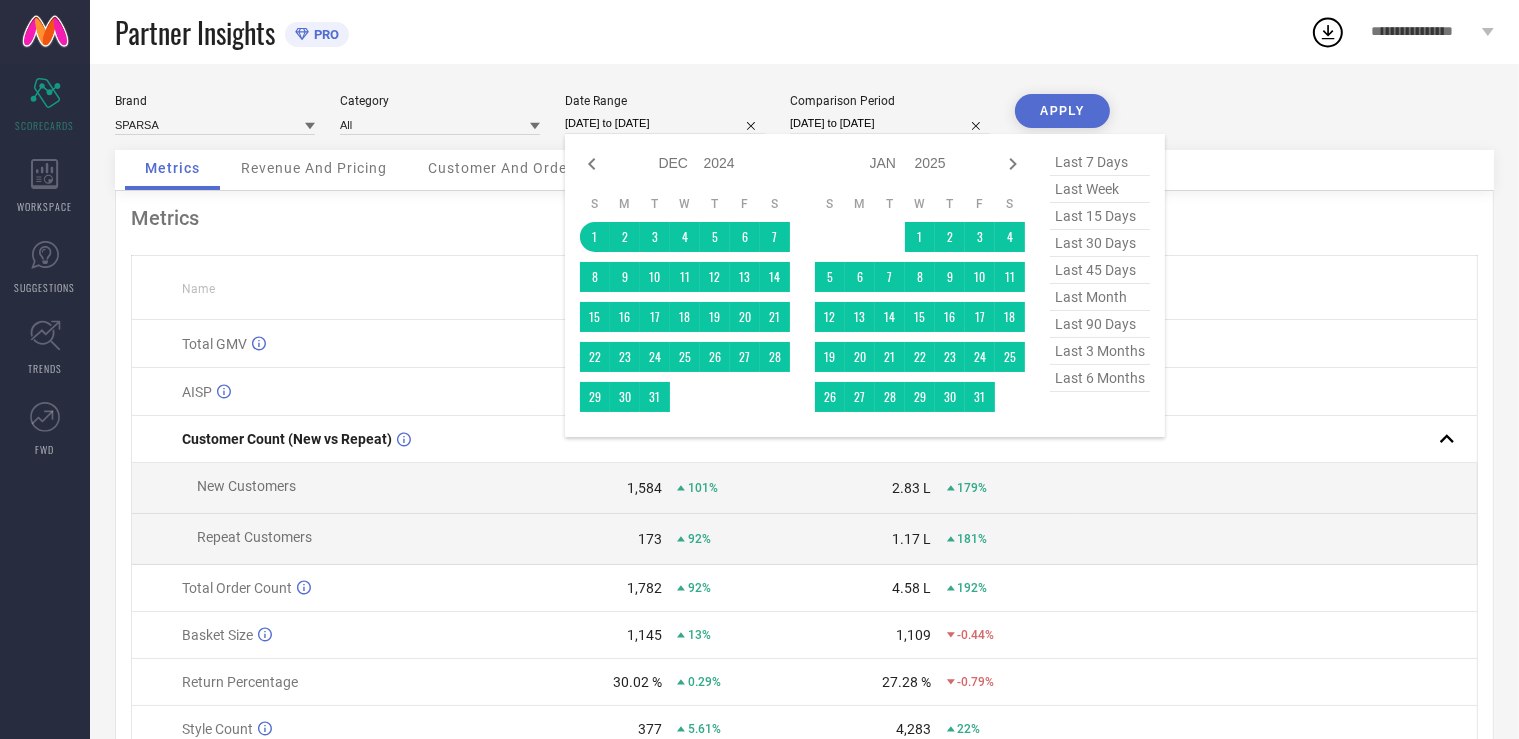 click on "[DATE] to [DATE]" at bounding box center (665, 123) 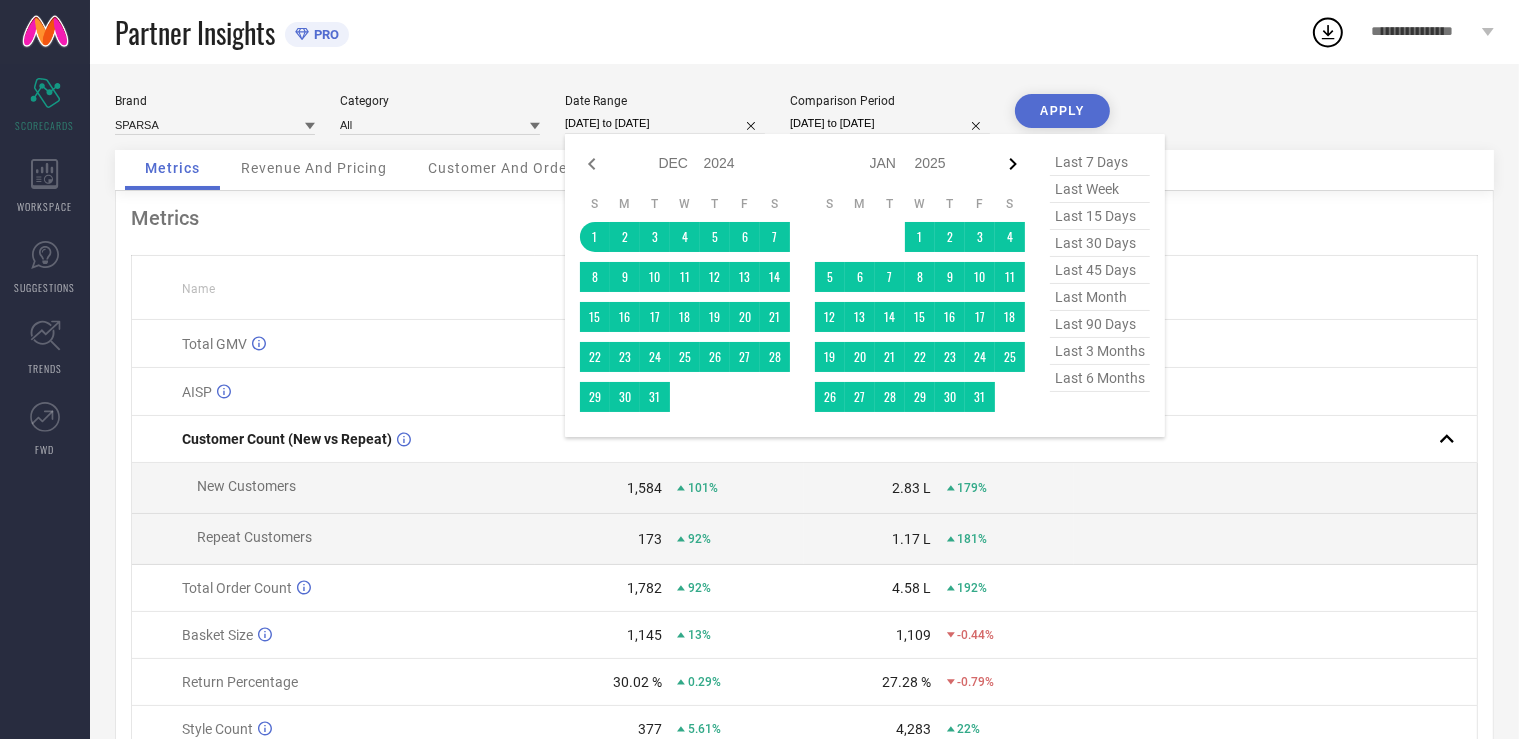 click 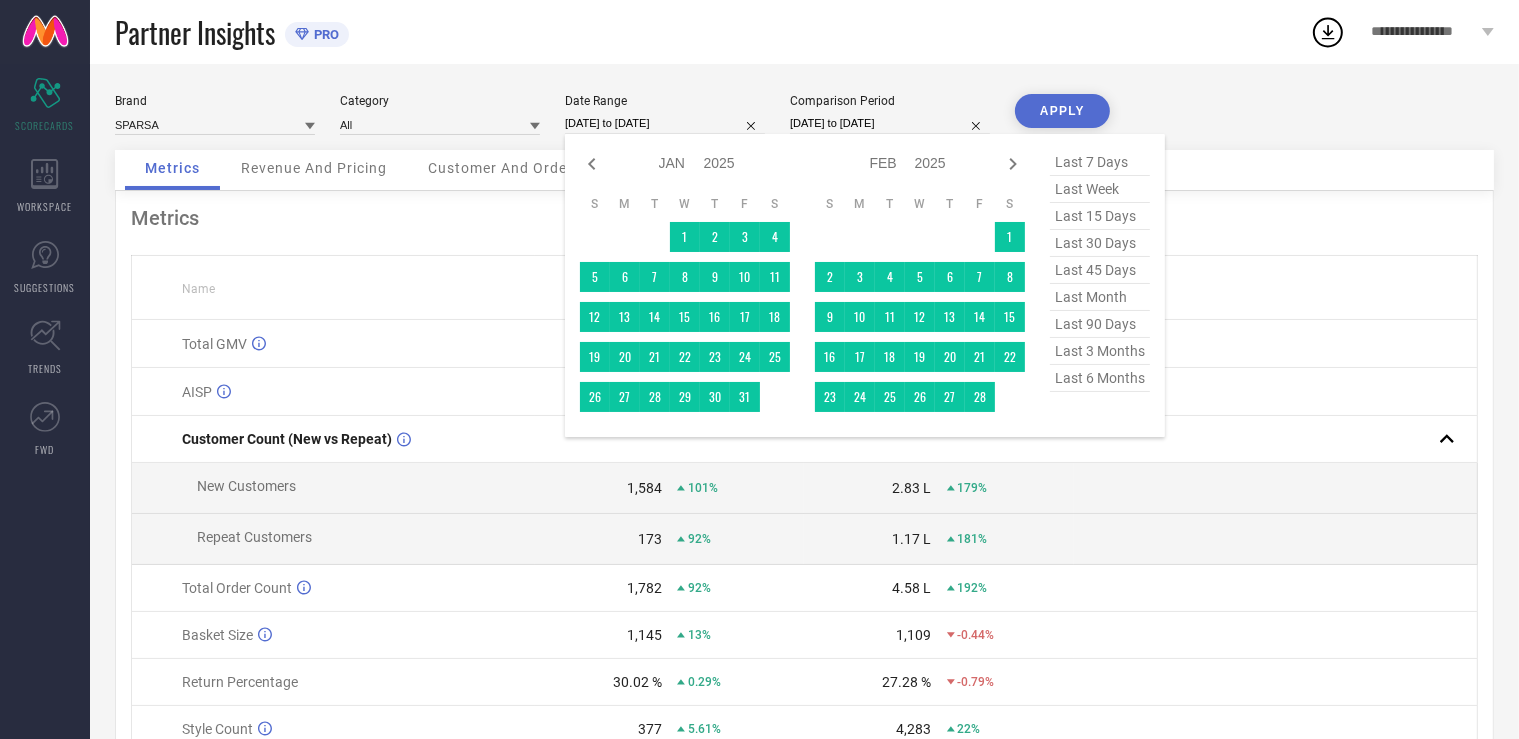 click 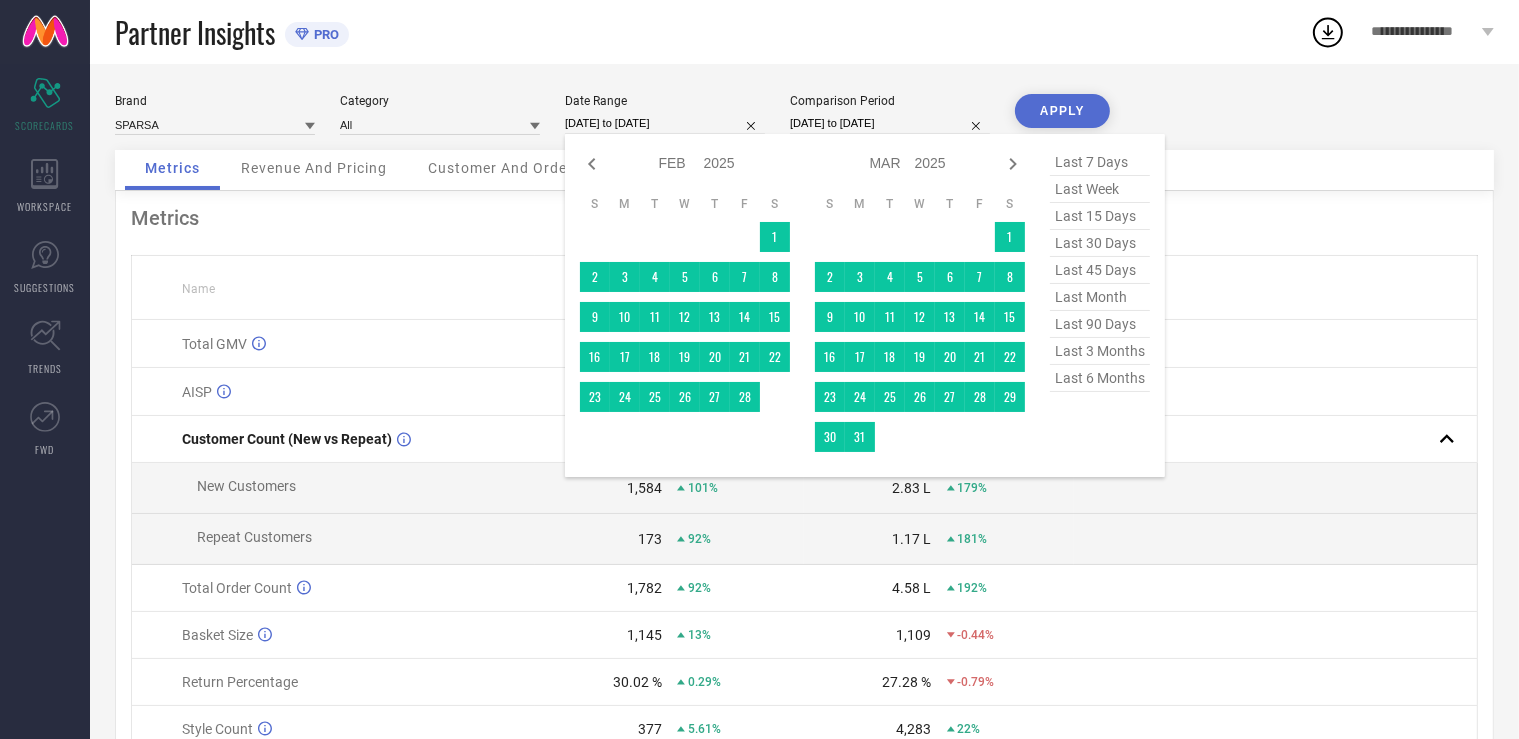 click 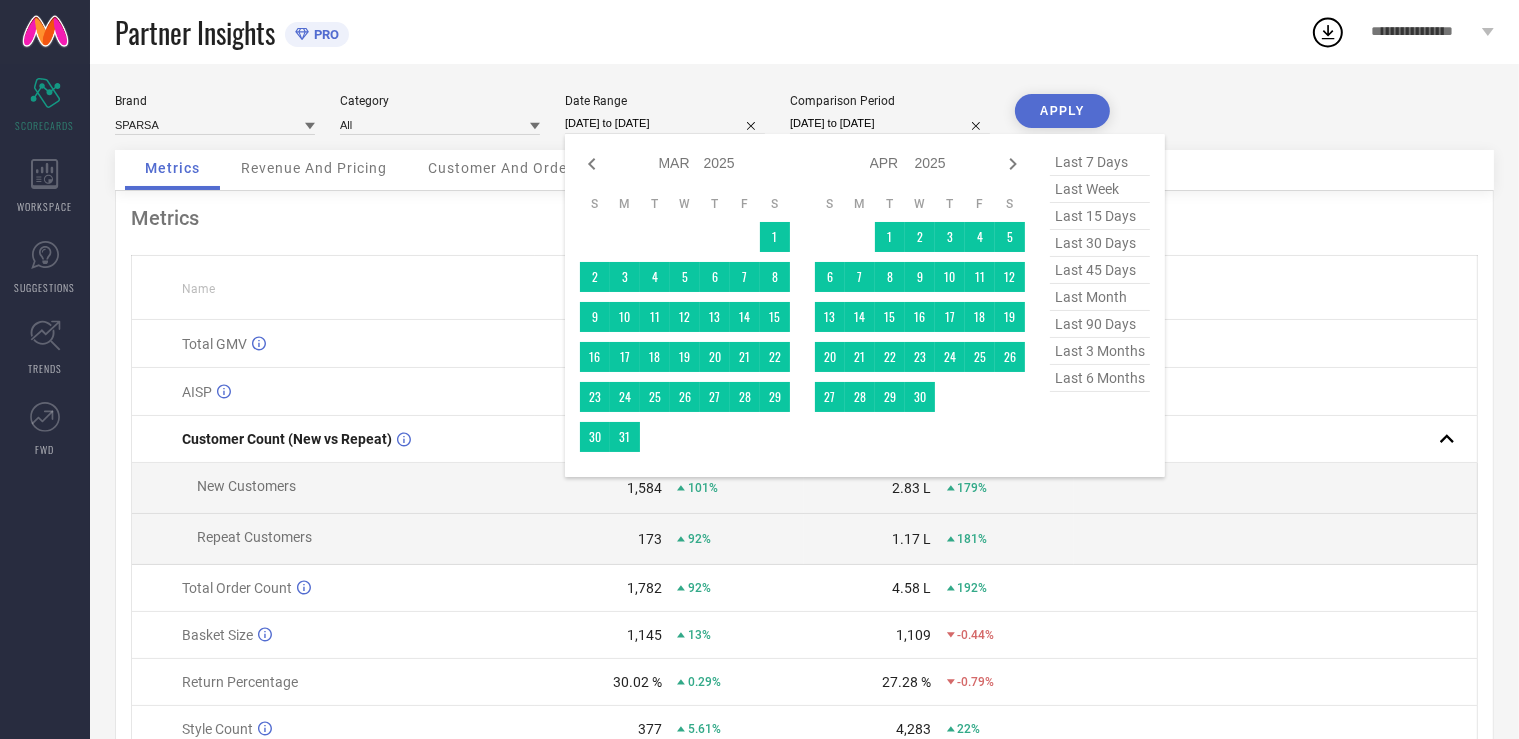 click 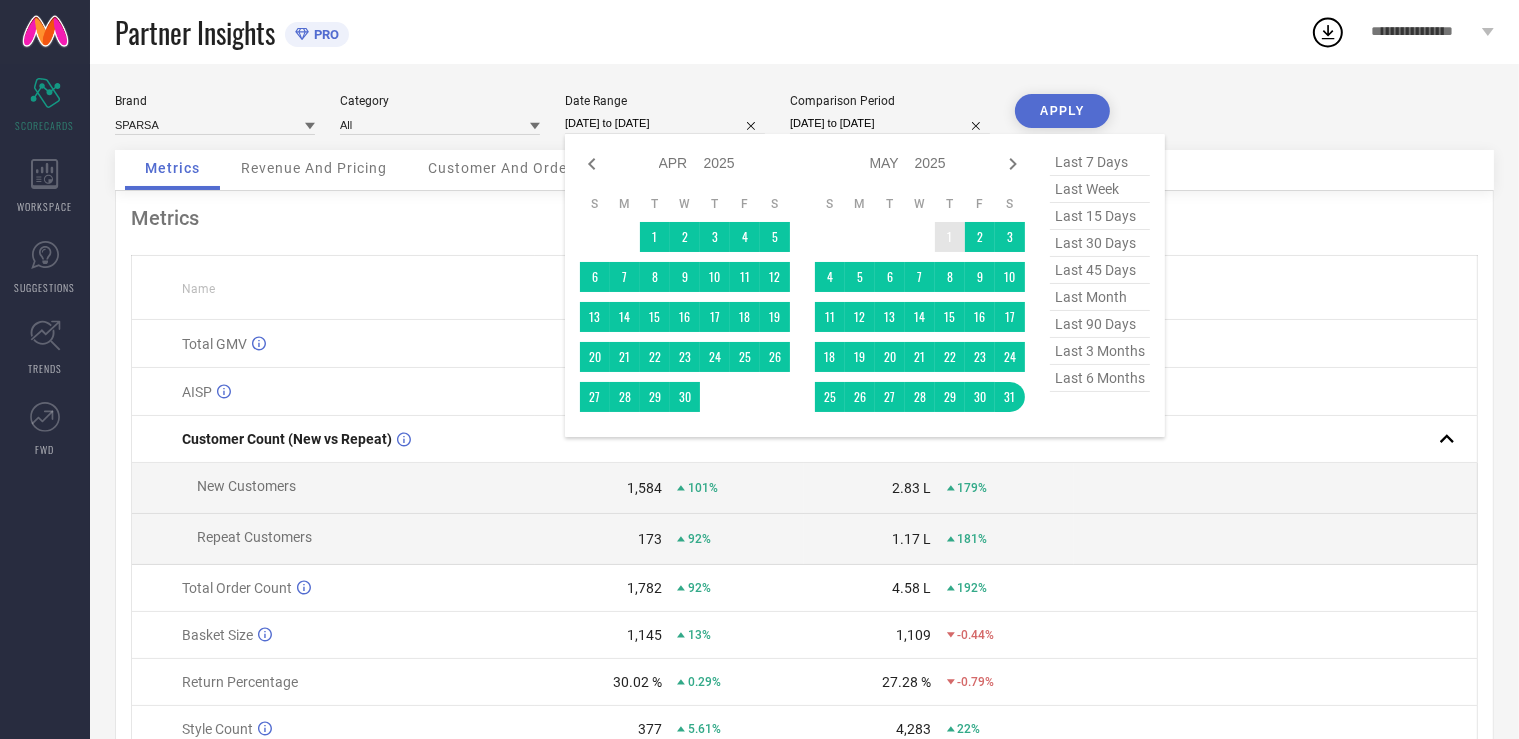 type on "After [DATE]" 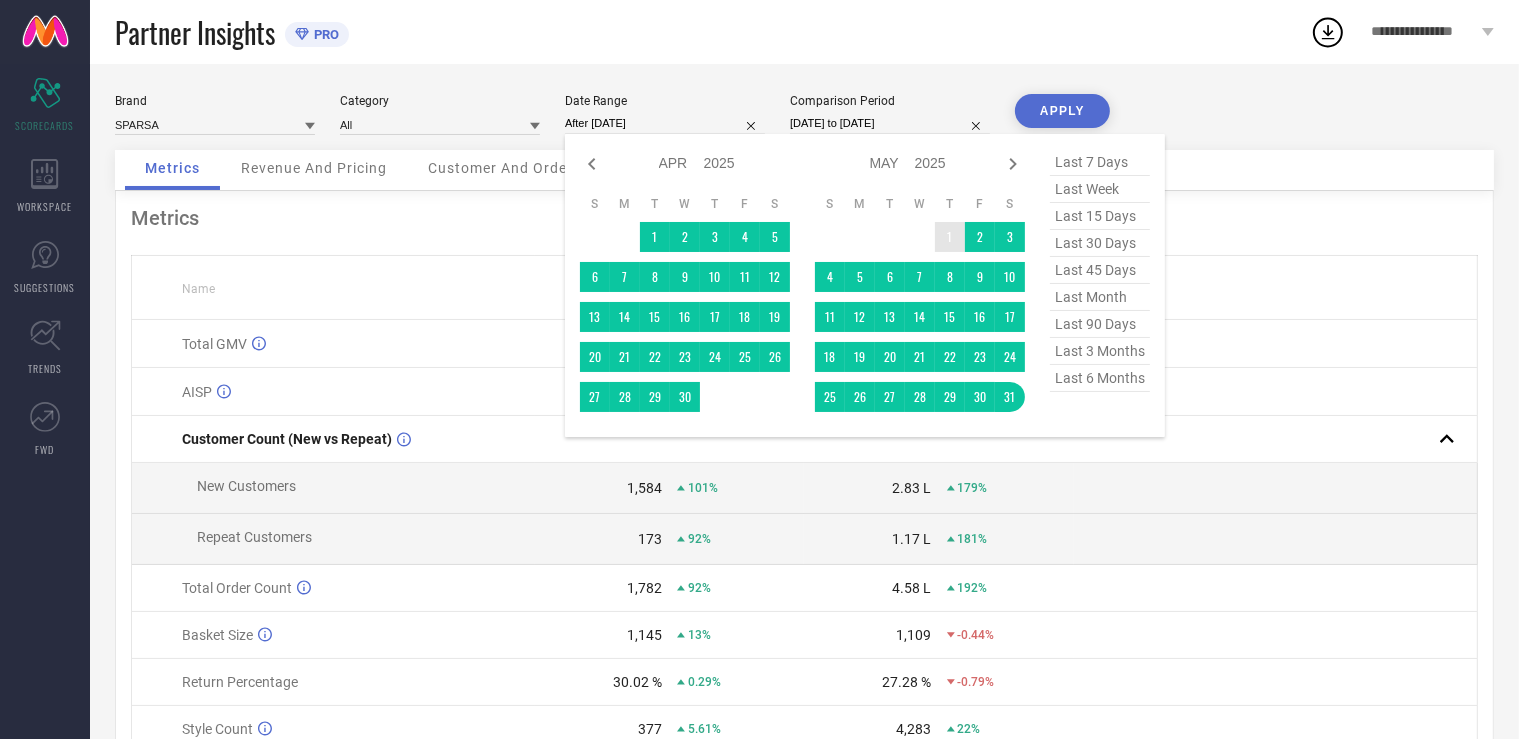 click on "1" at bounding box center (950, 237) 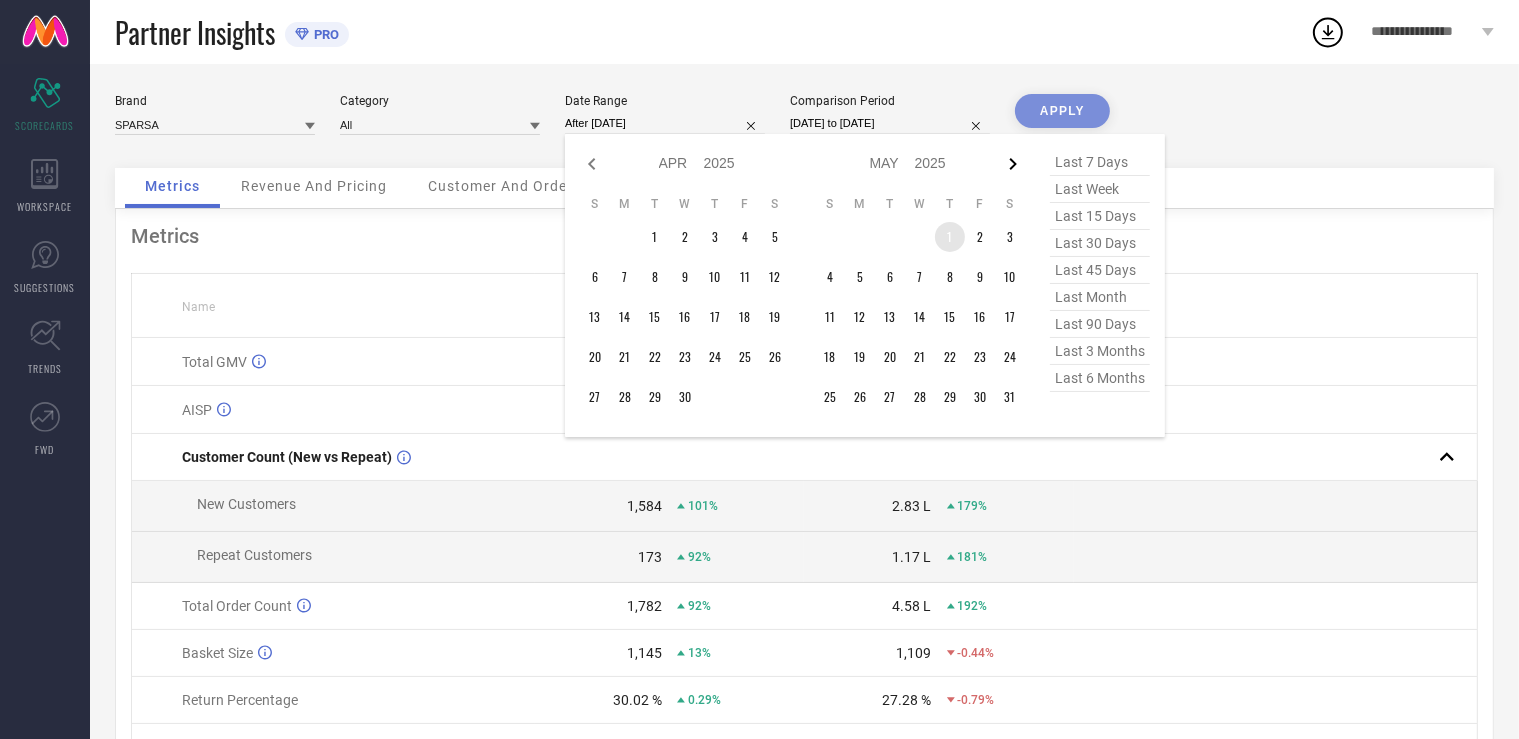 click 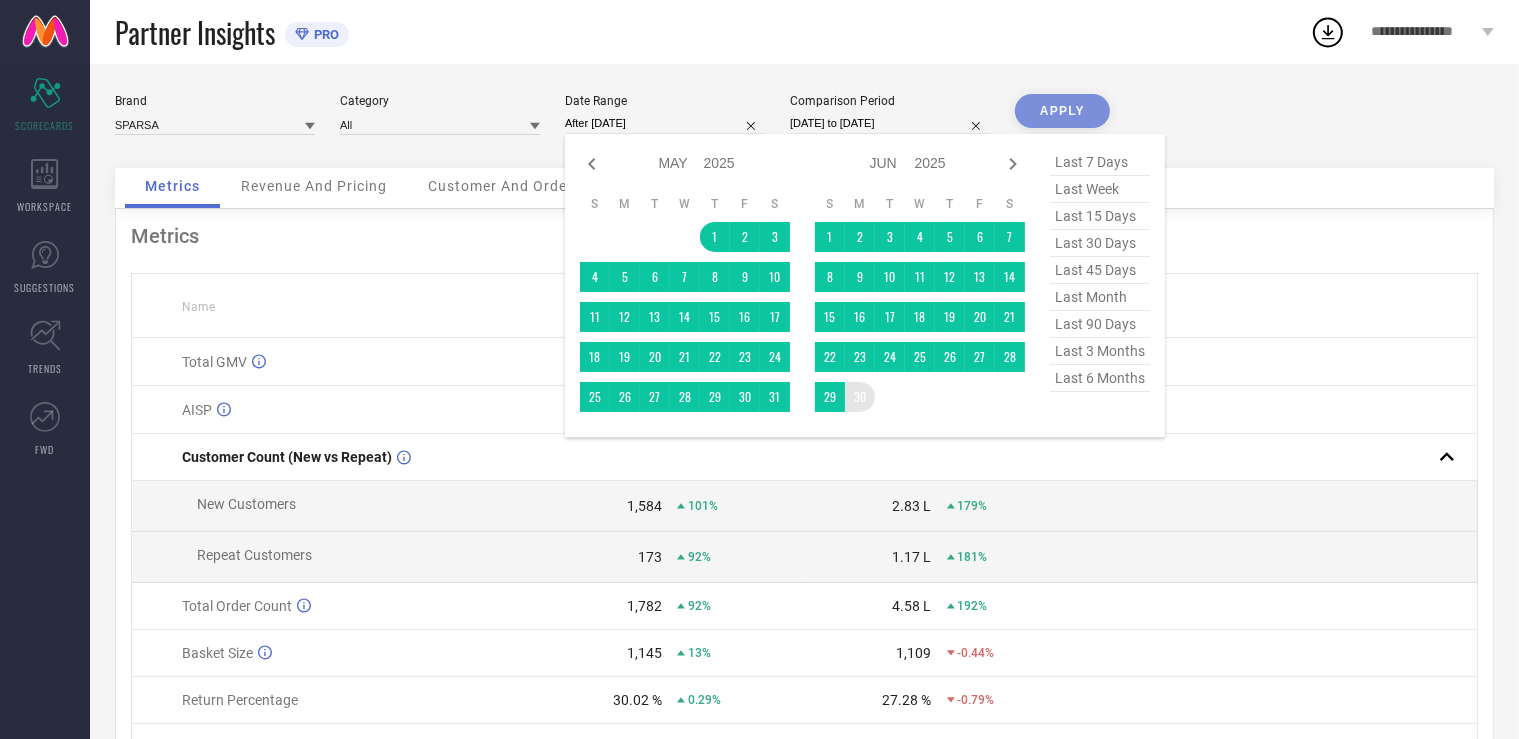 type on "[DATE] to [DATE]" 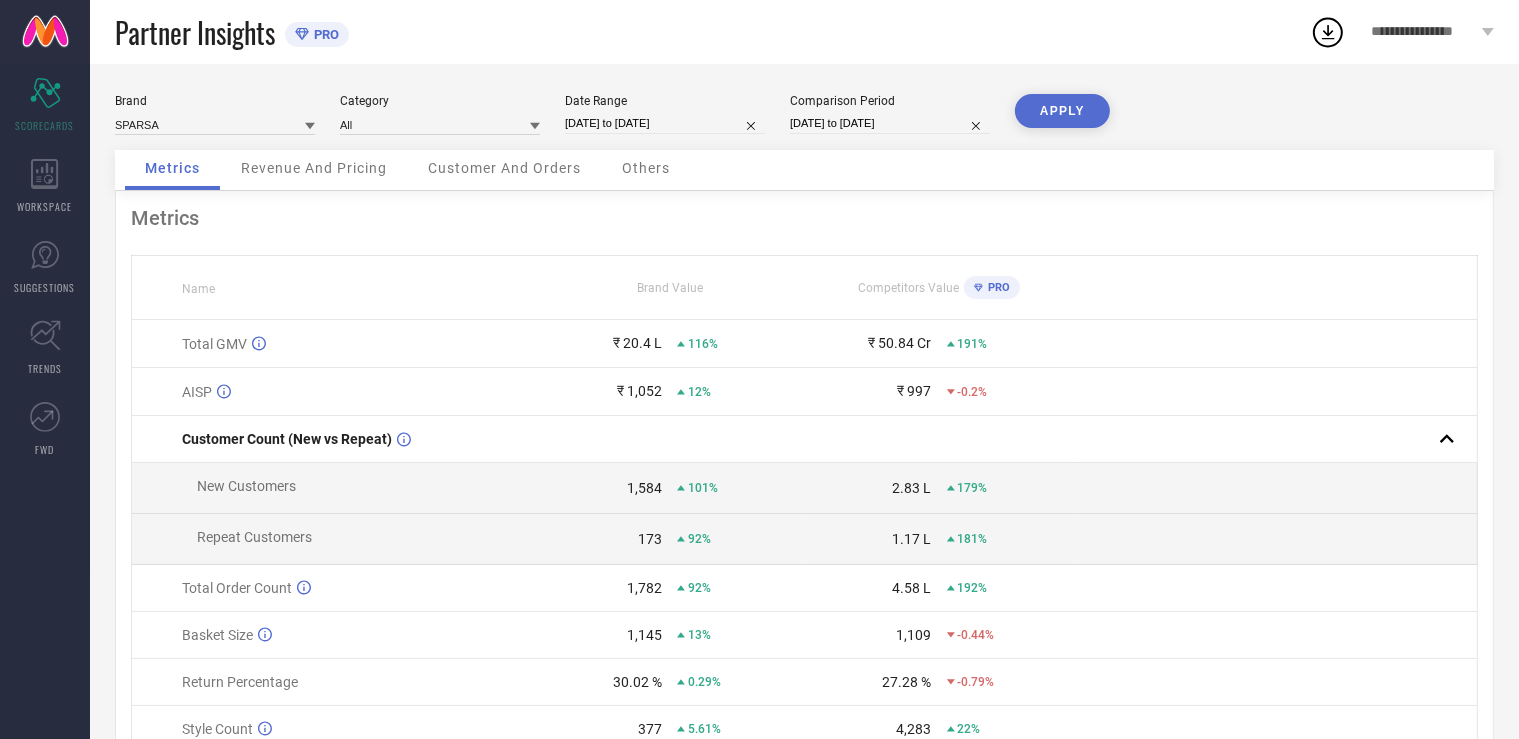 select on "1" 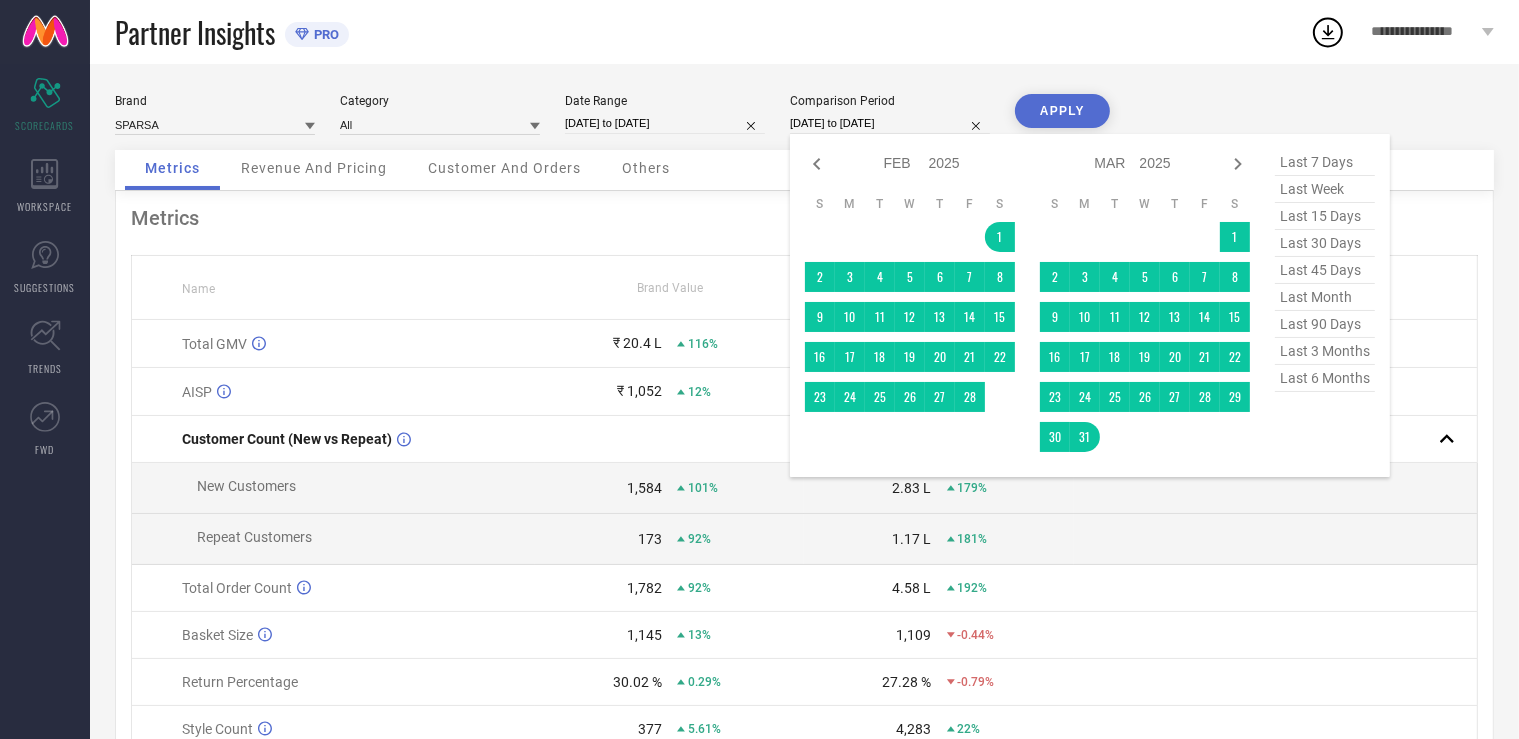 click on "[DATE] to [DATE]" at bounding box center (890, 123) 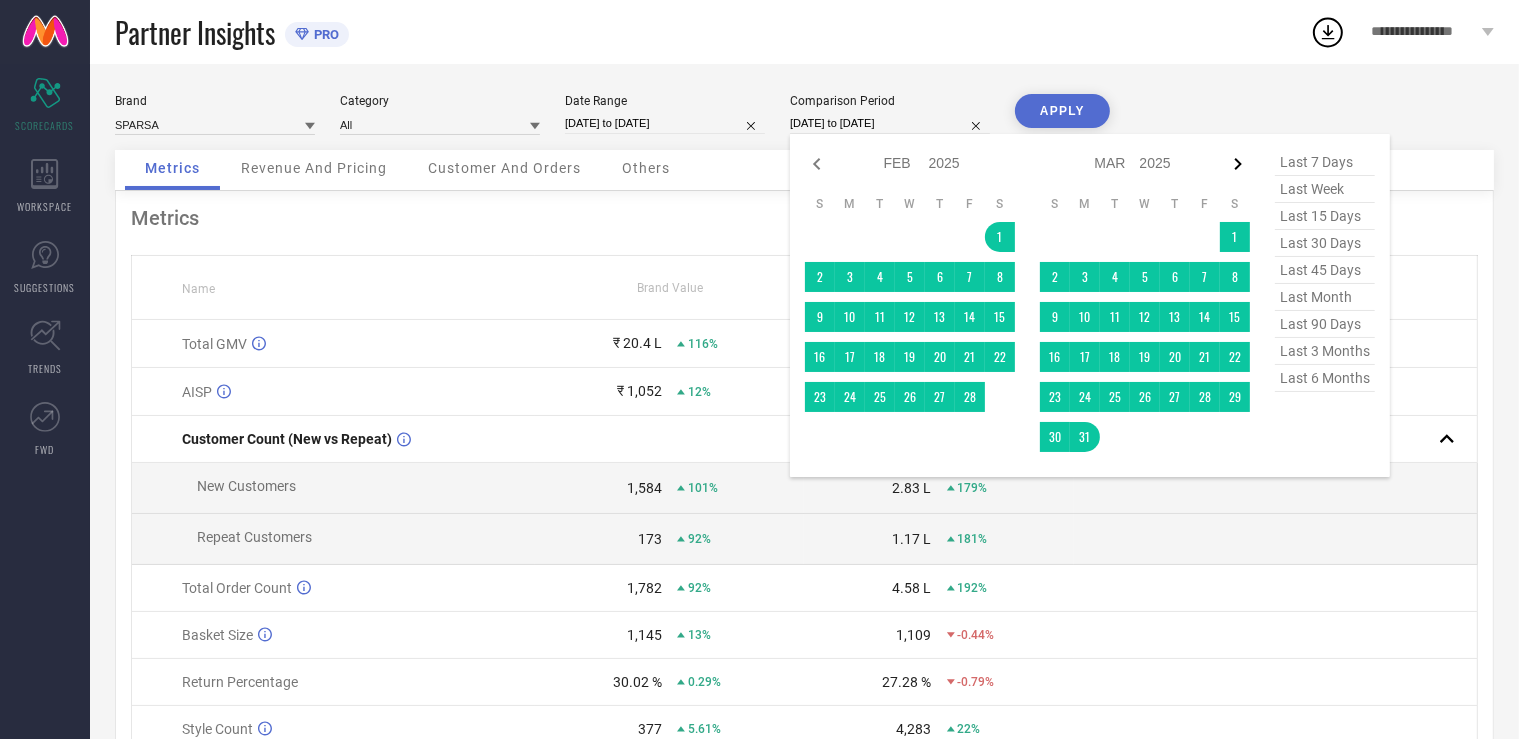 click 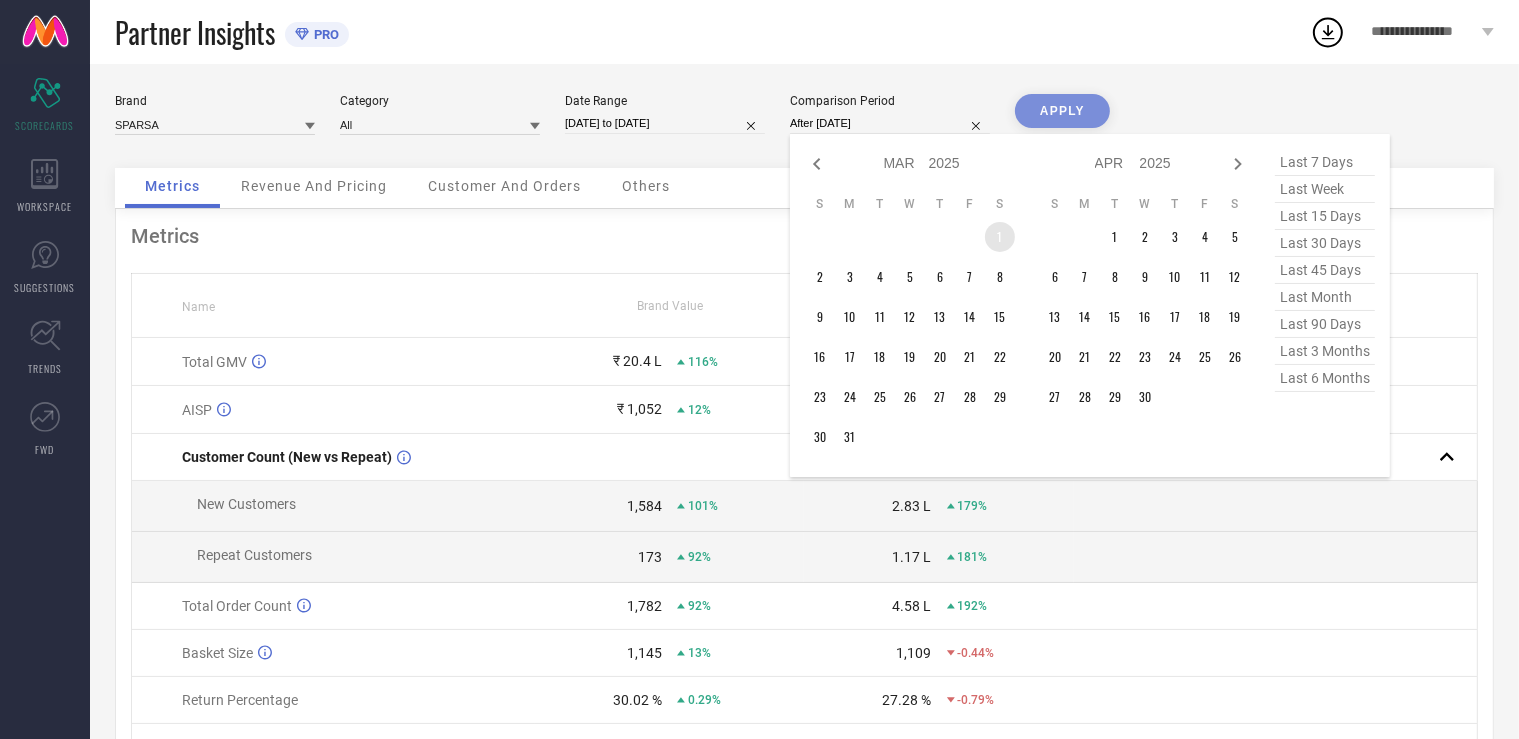 click on "1" at bounding box center (1000, 237) 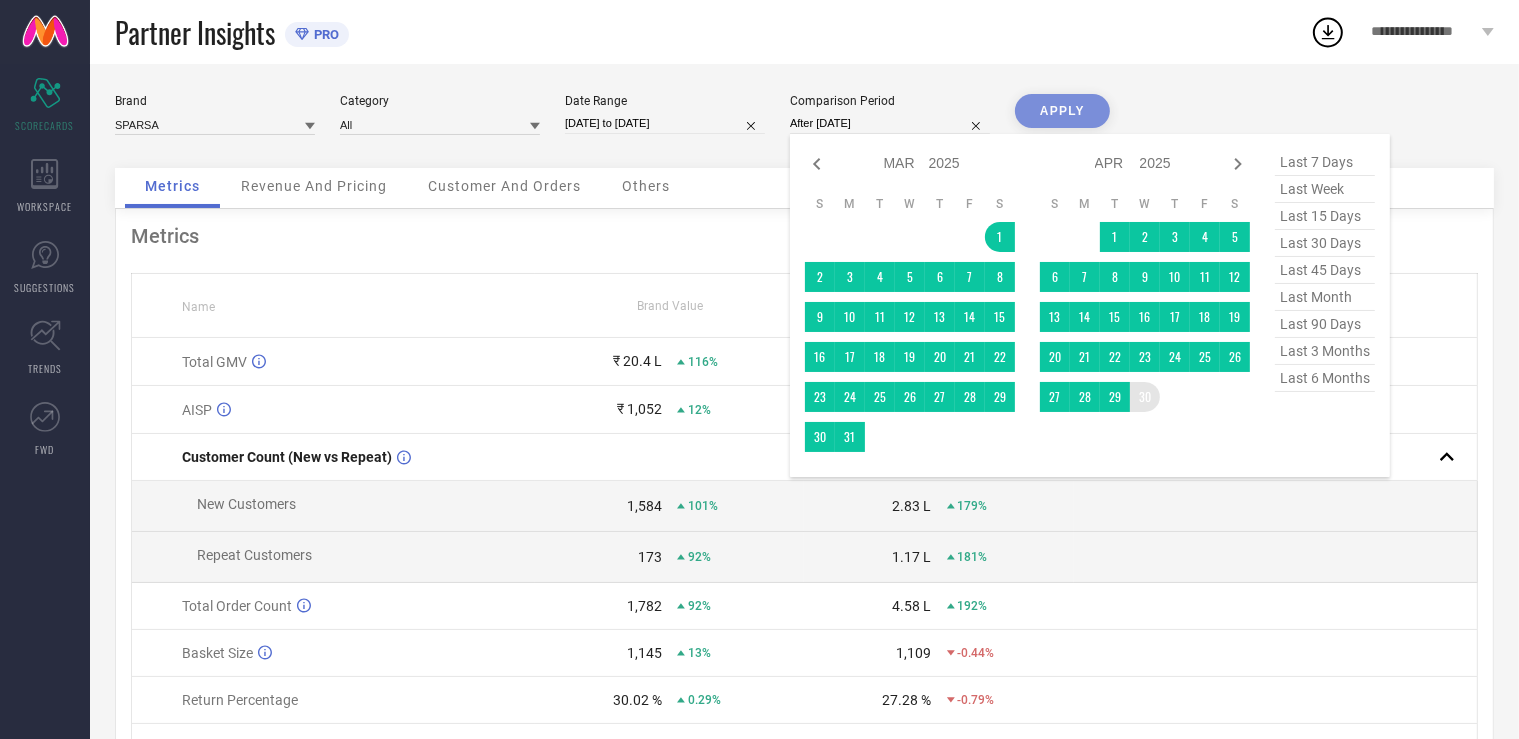 type on "[DATE] to [DATE]" 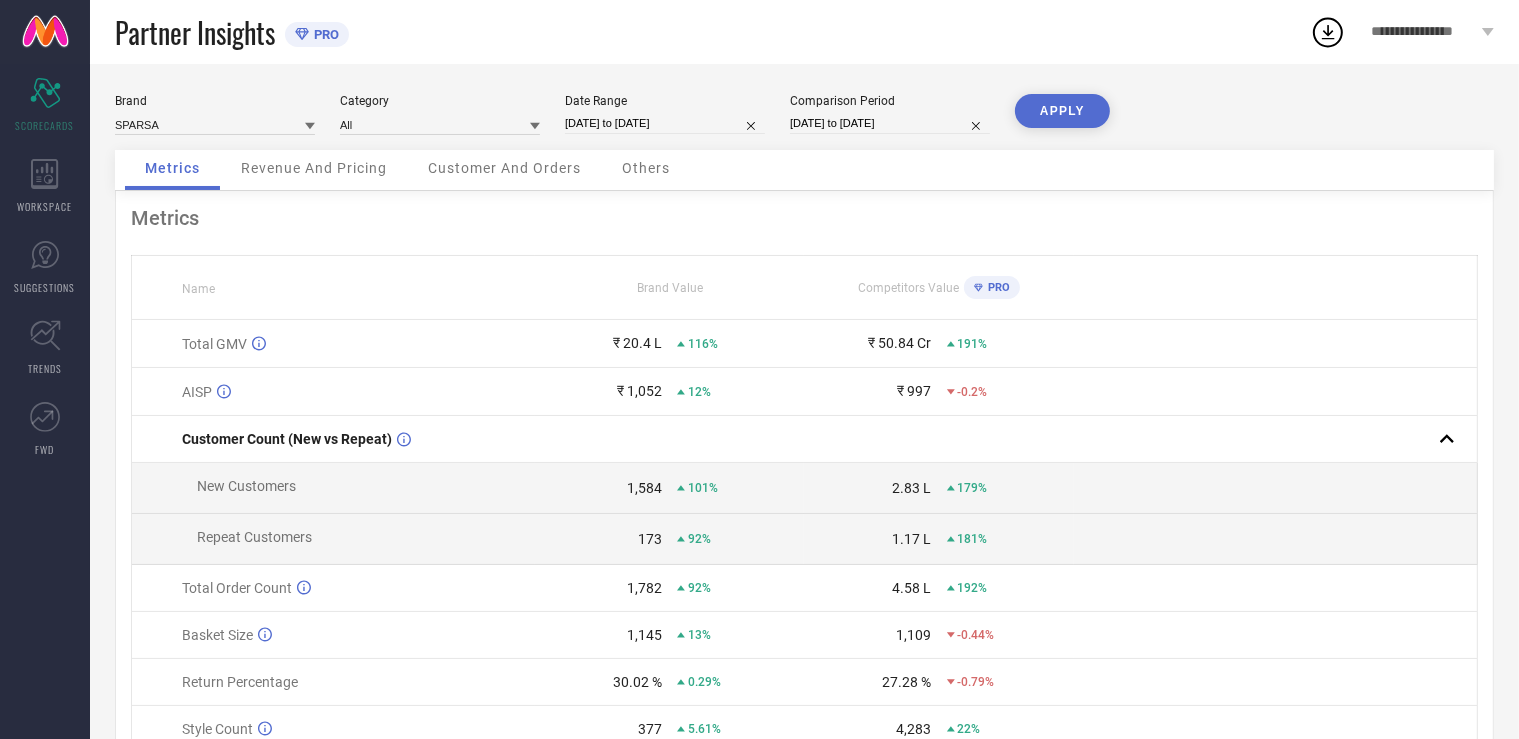 click on "APPLY" at bounding box center (1062, 111) 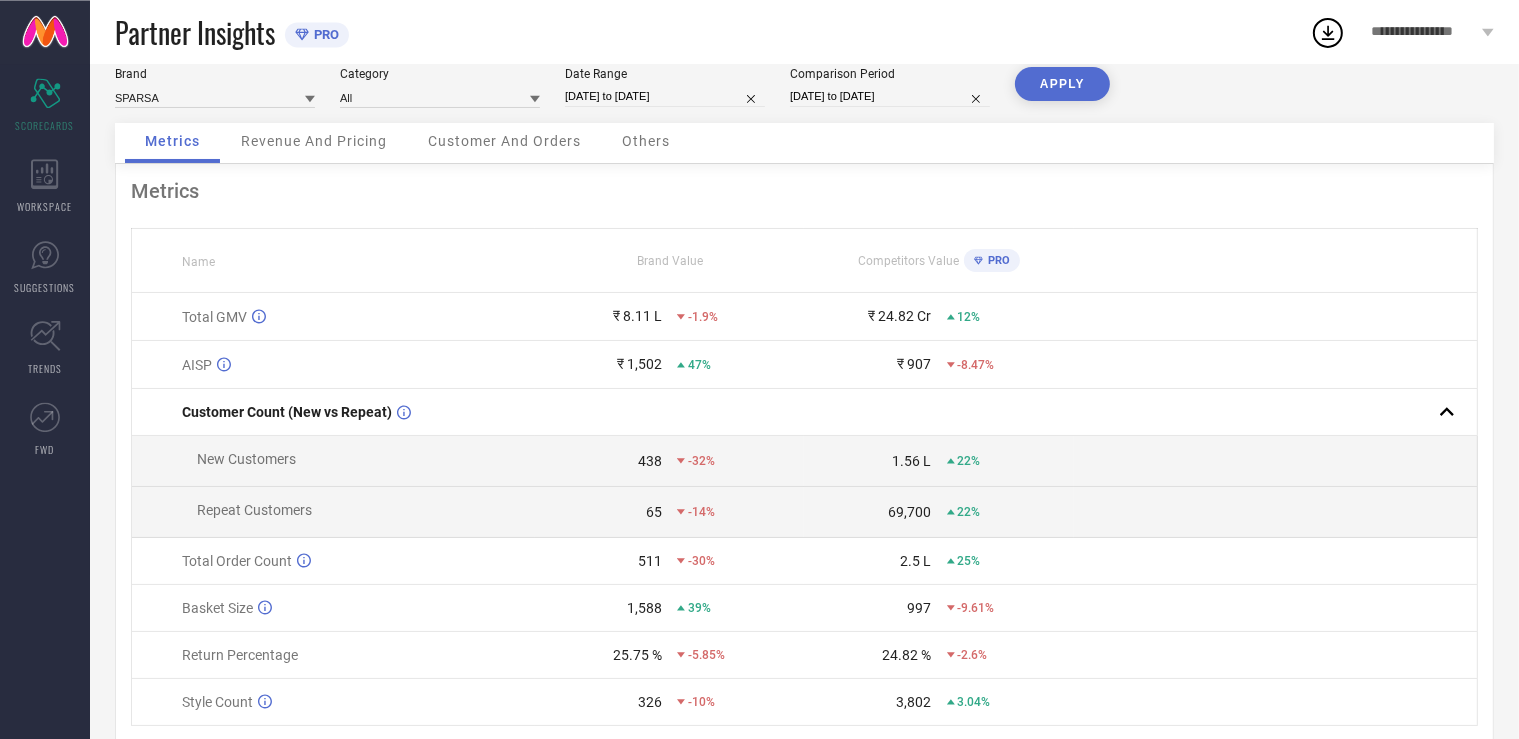 scroll, scrollTop: 0, scrollLeft: 0, axis: both 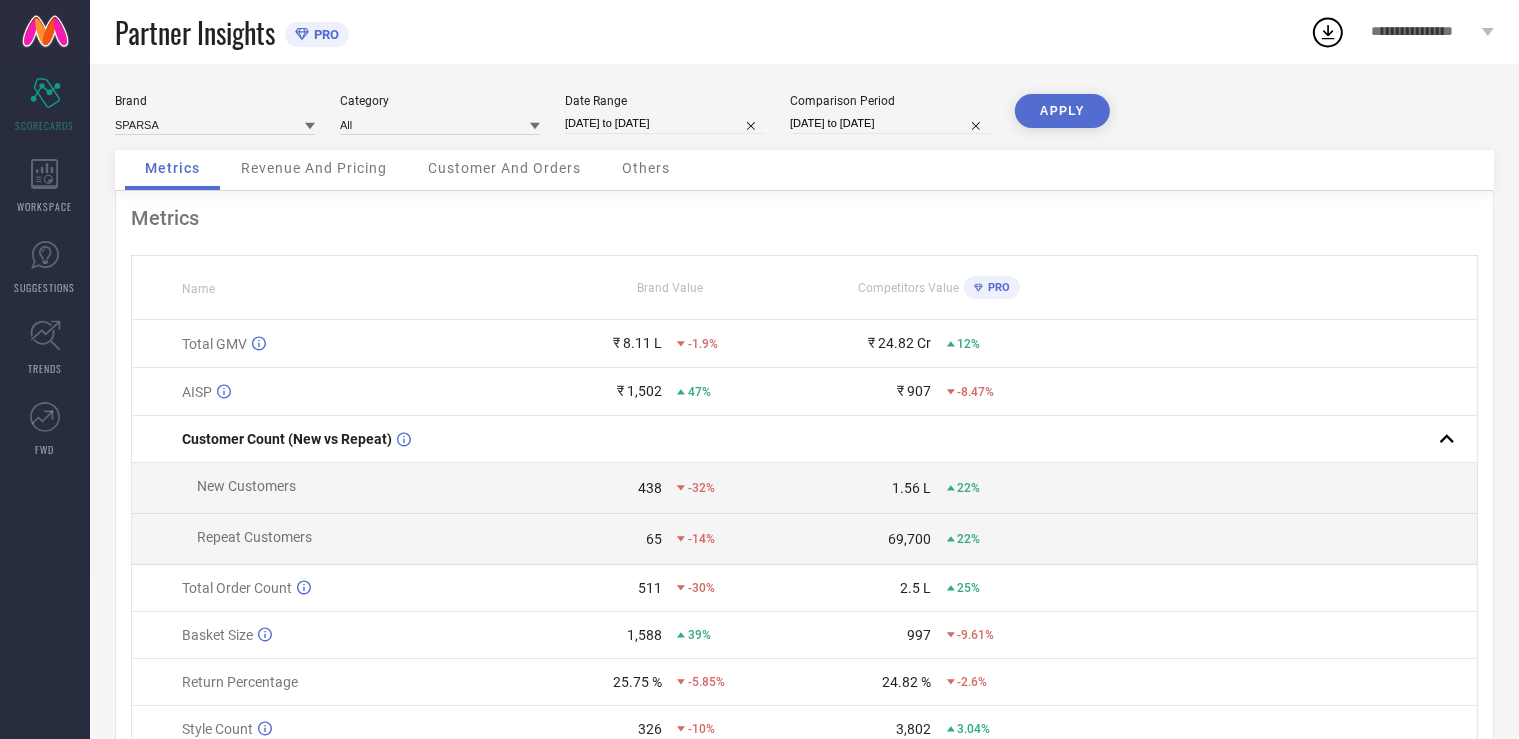 click on "[DATE] to [DATE]" at bounding box center [665, 123] 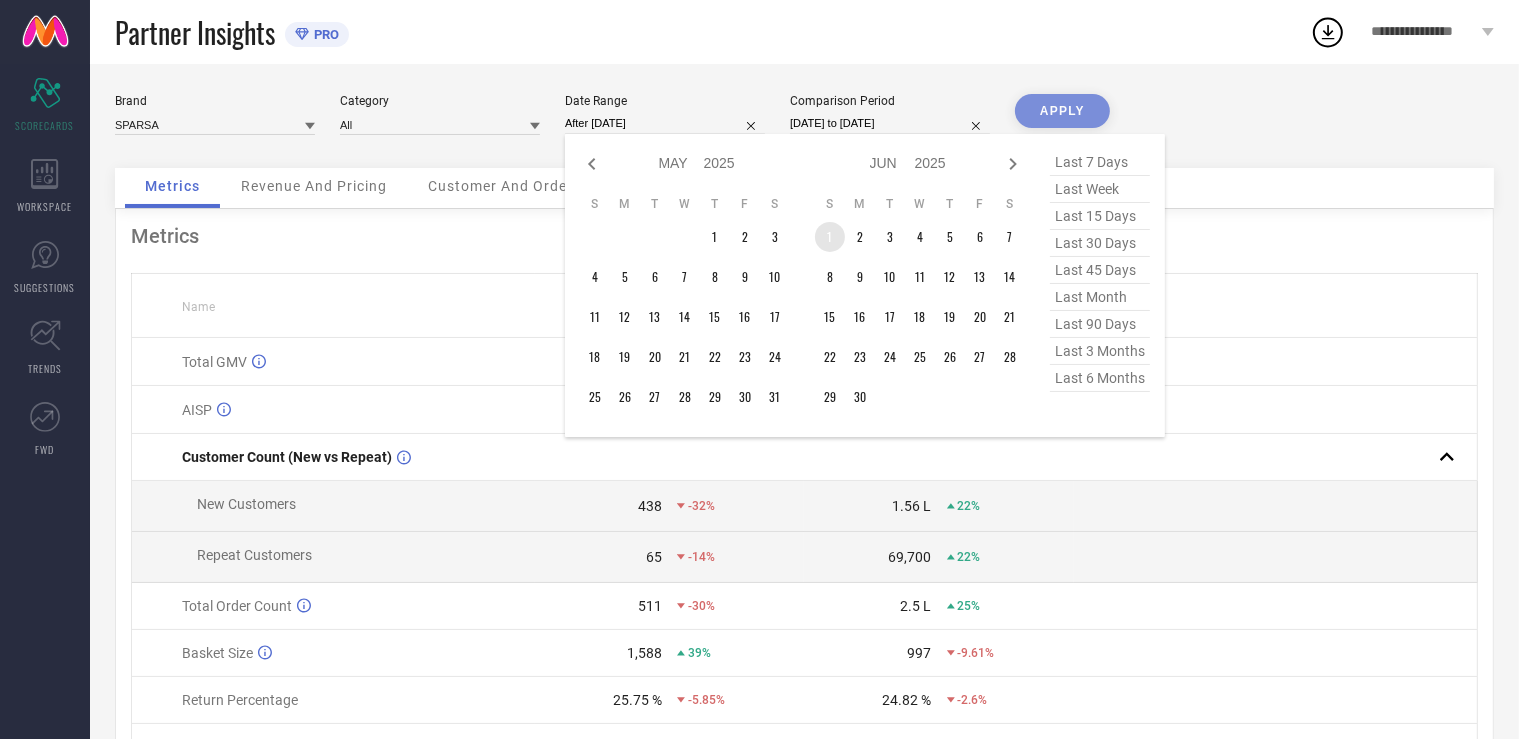 click on "1" at bounding box center (830, 237) 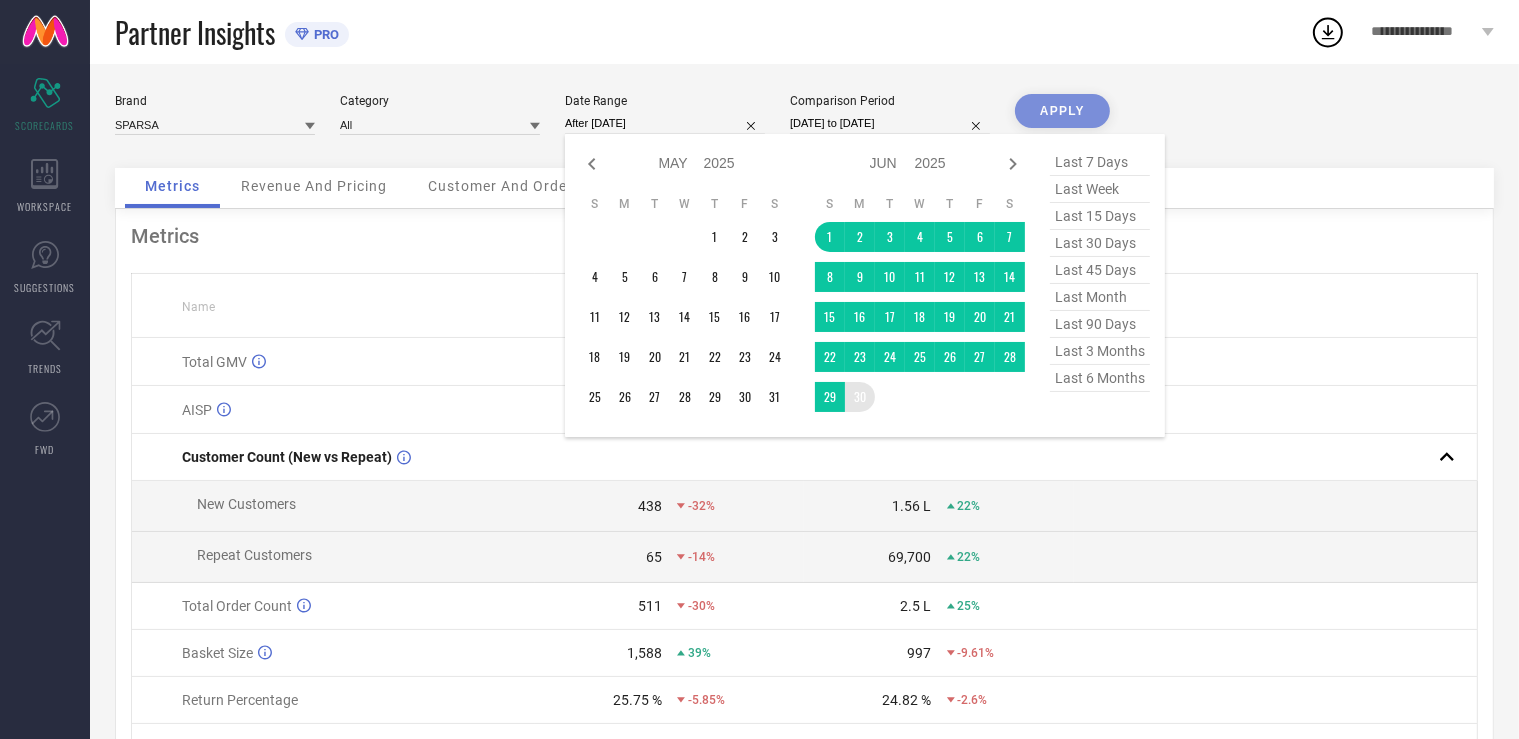 type on "[DATE] to [DATE]" 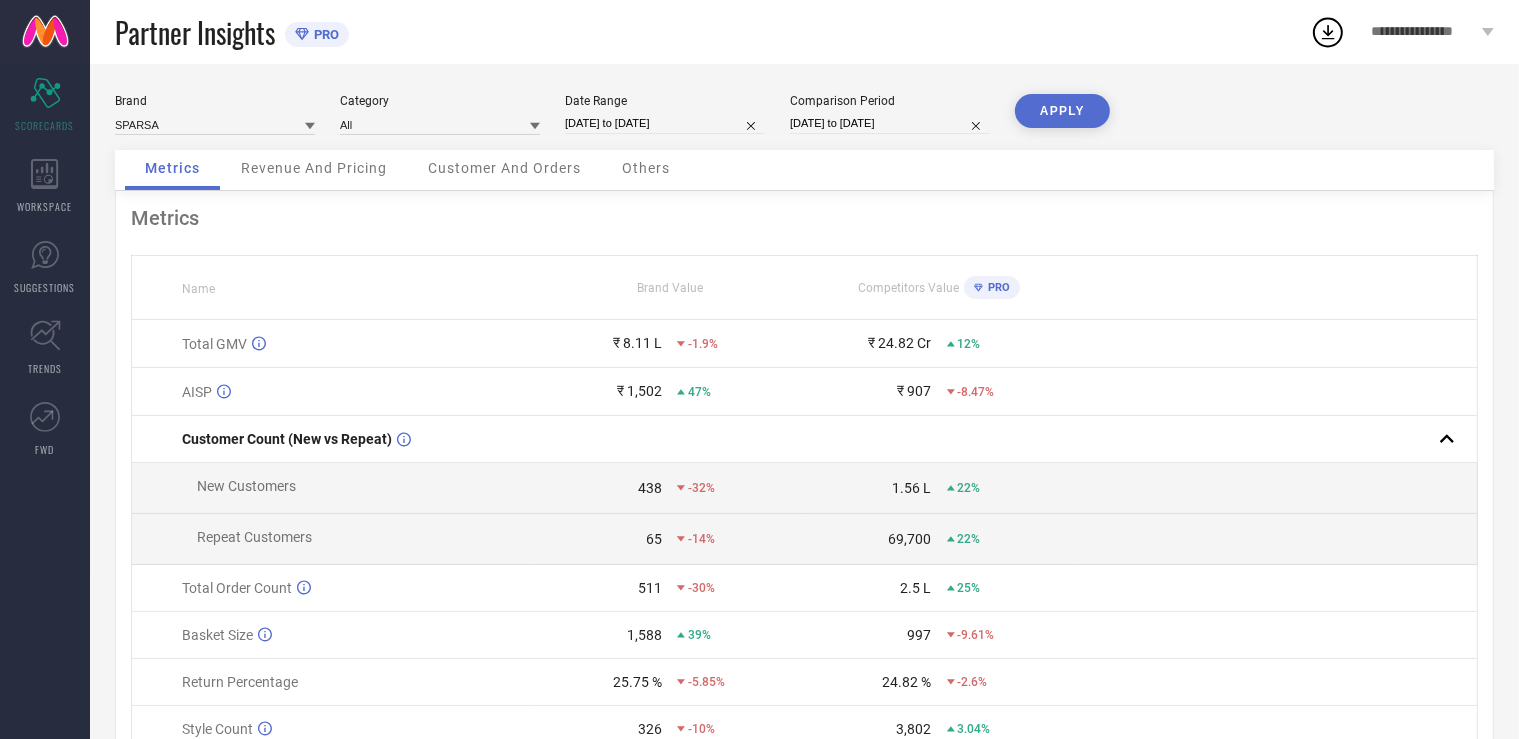 click on "[DATE] to [DATE]" at bounding box center (890, 123) 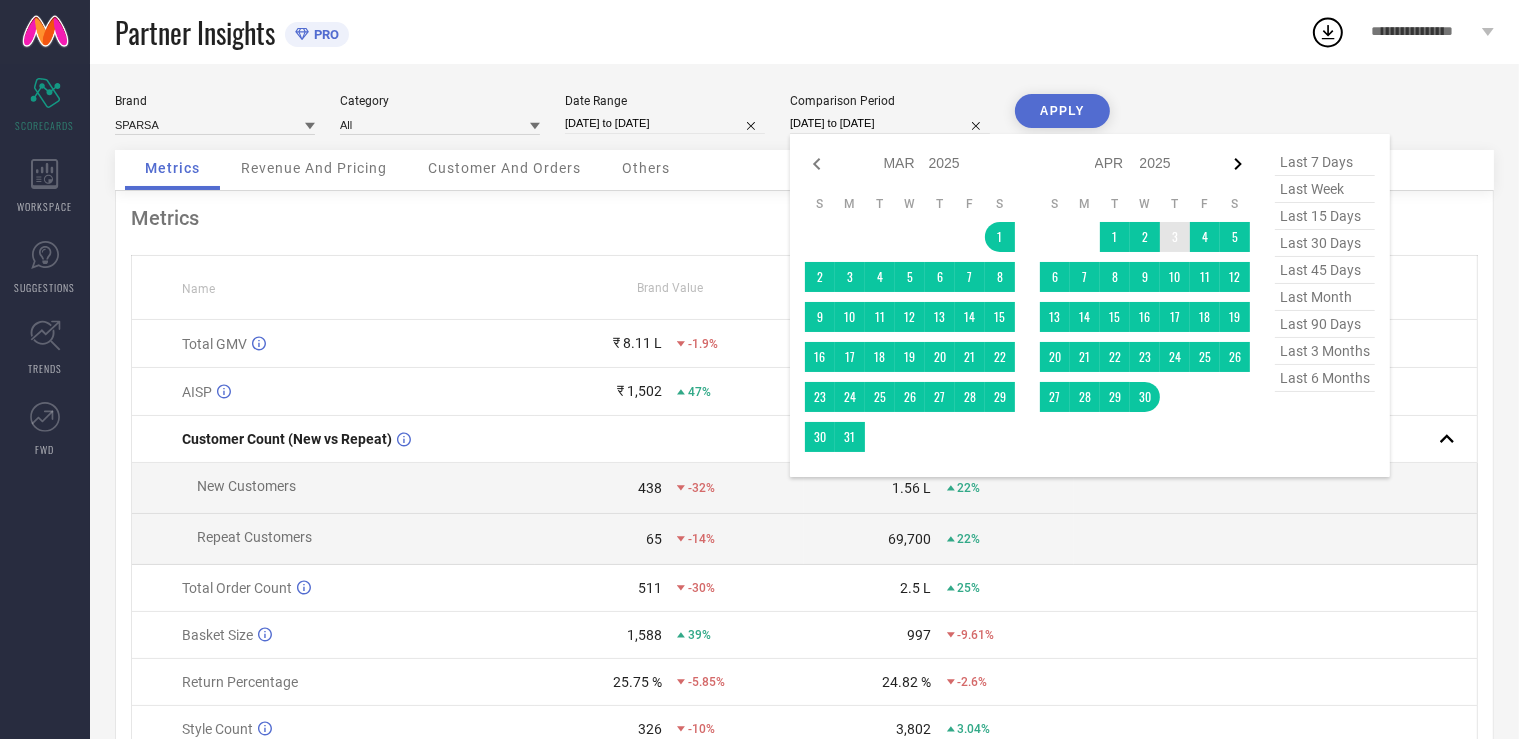 click 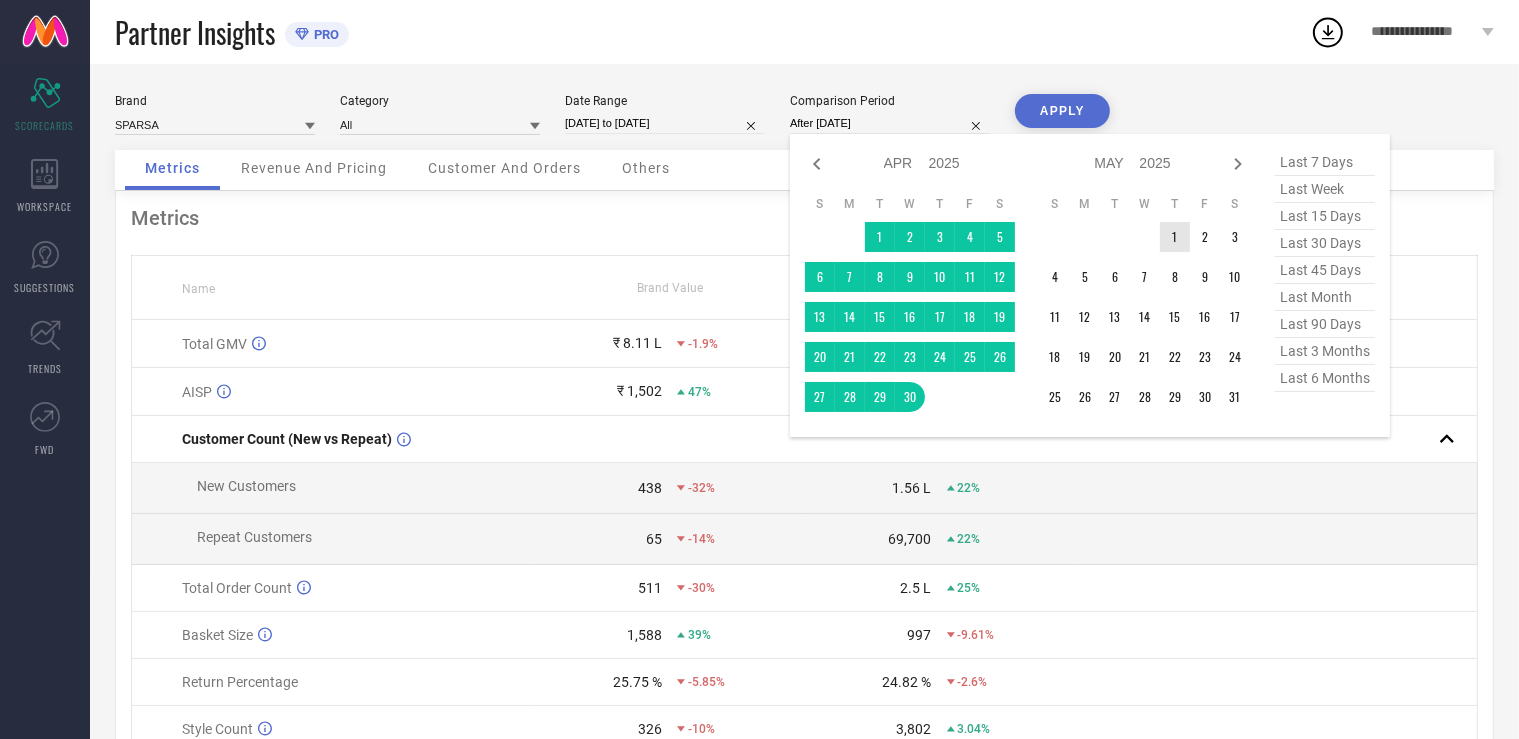 click on "1" at bounding box center (1175, 237) 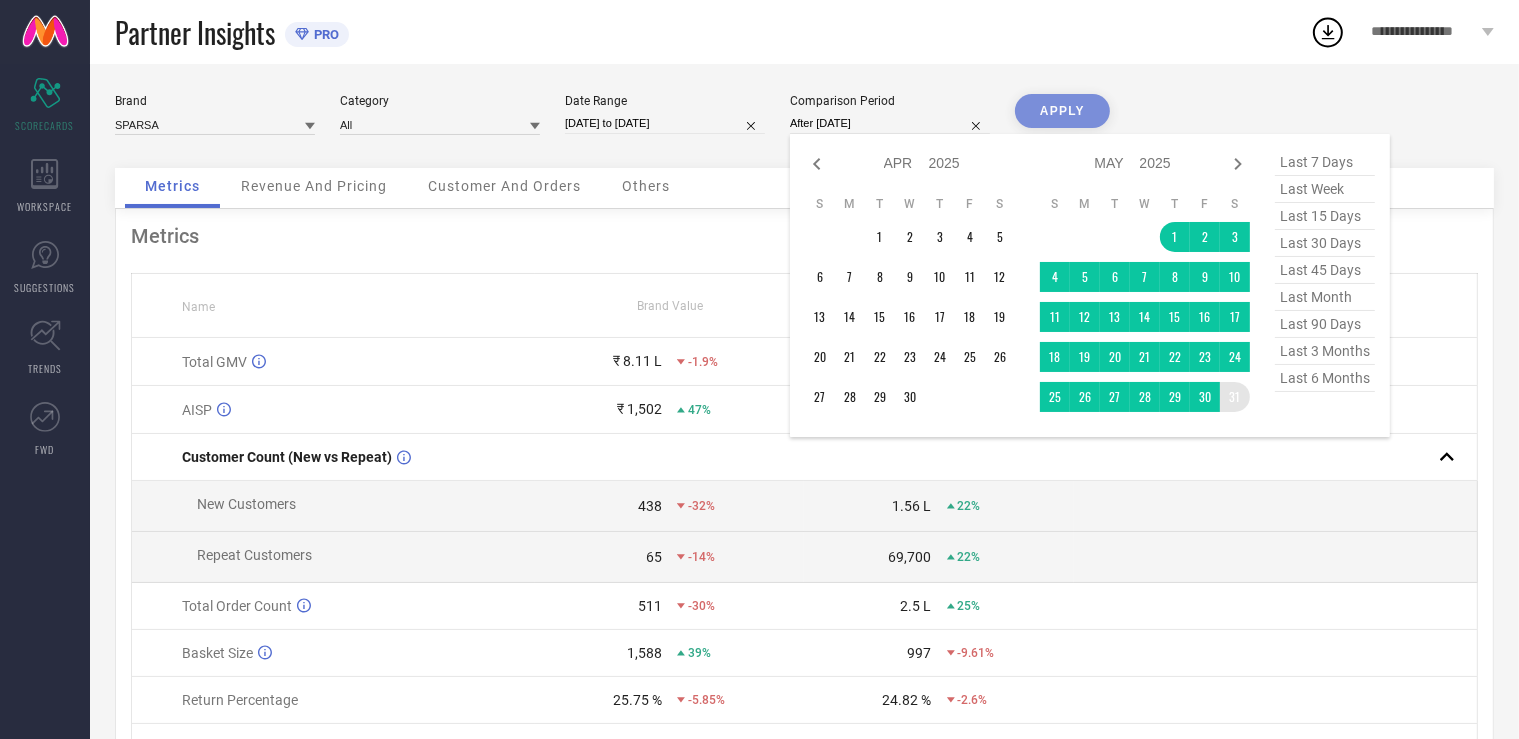 type on "[DATE] to [DATE]" 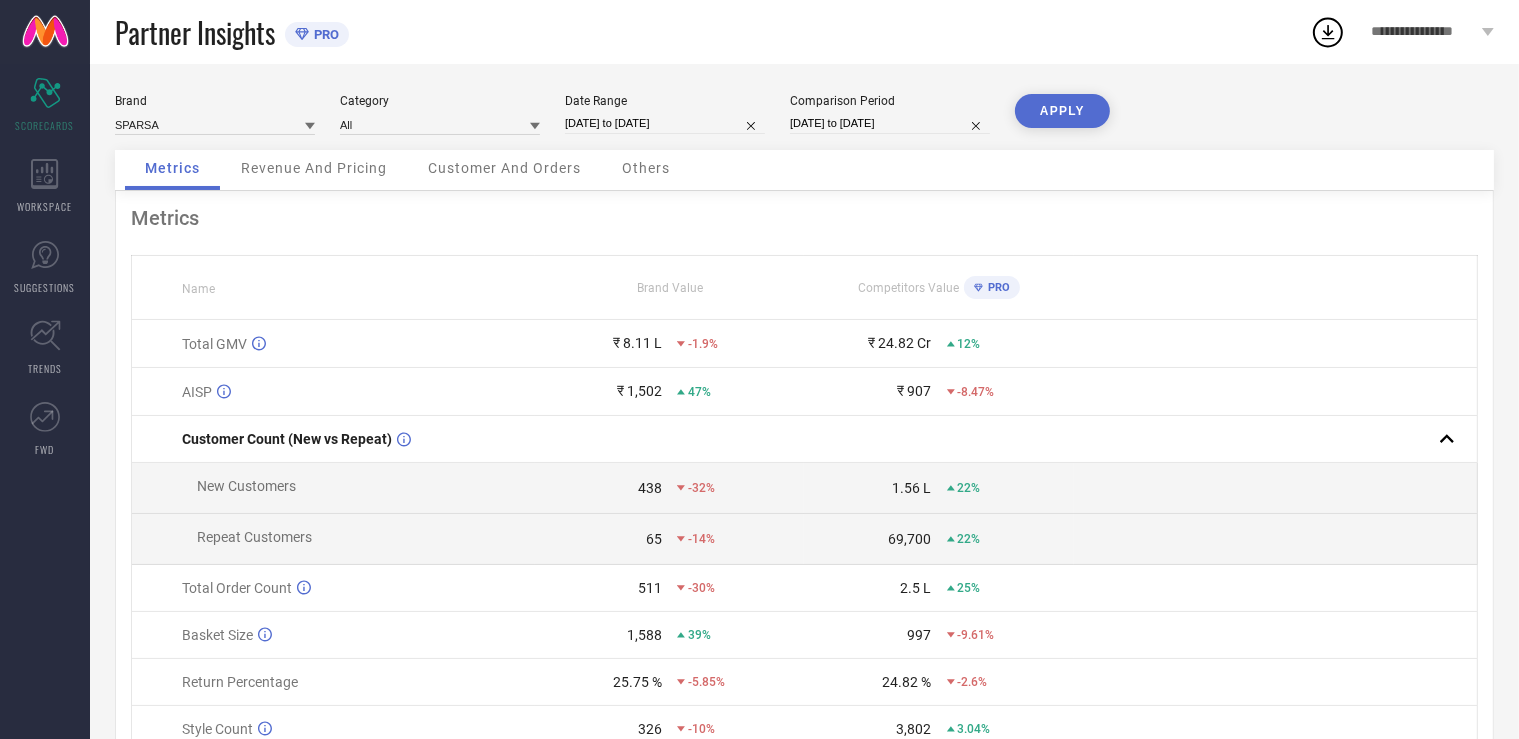 click on "APPLY" at bounding box center (1062, 111) 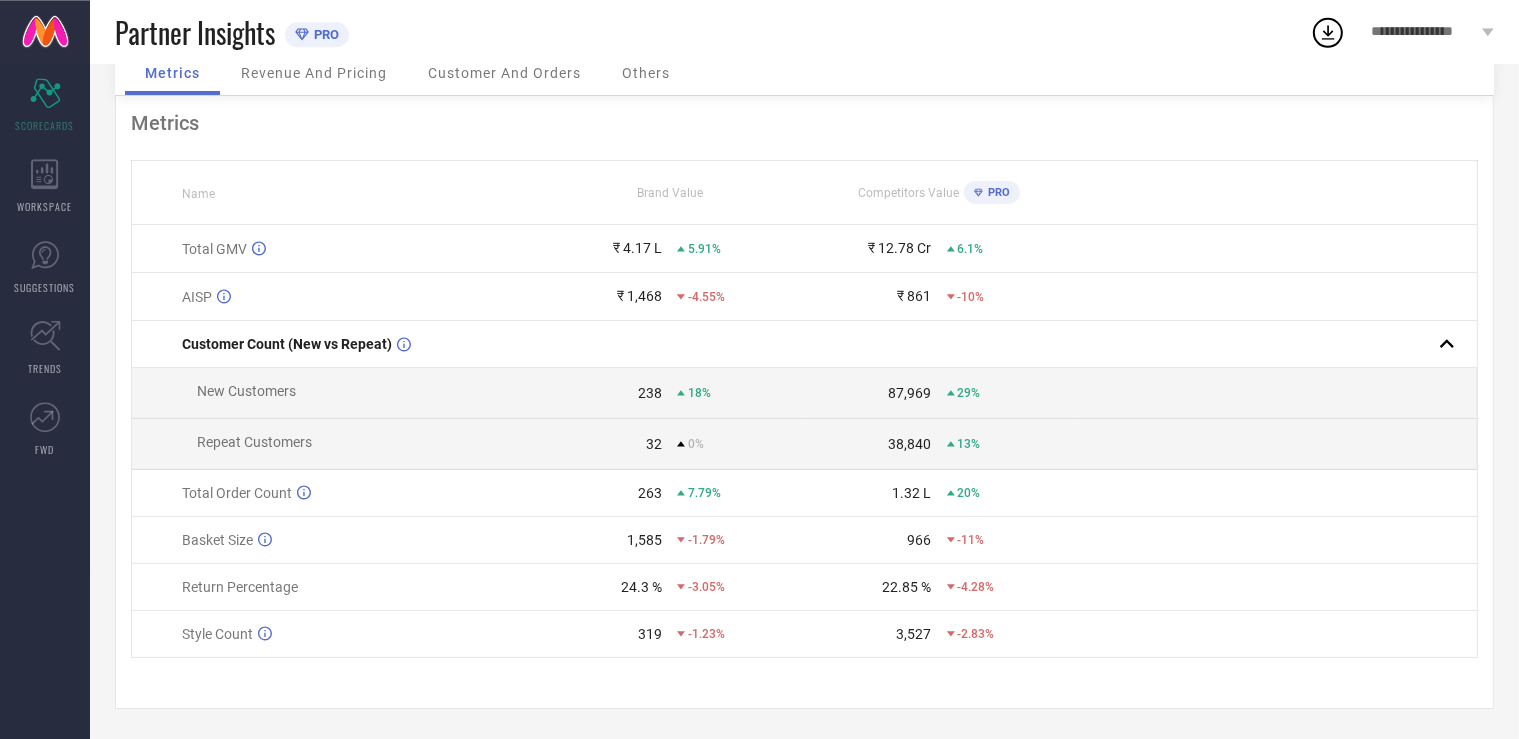 scroll, scrollTop: 99, scrollLeft: 0, axis: vertical 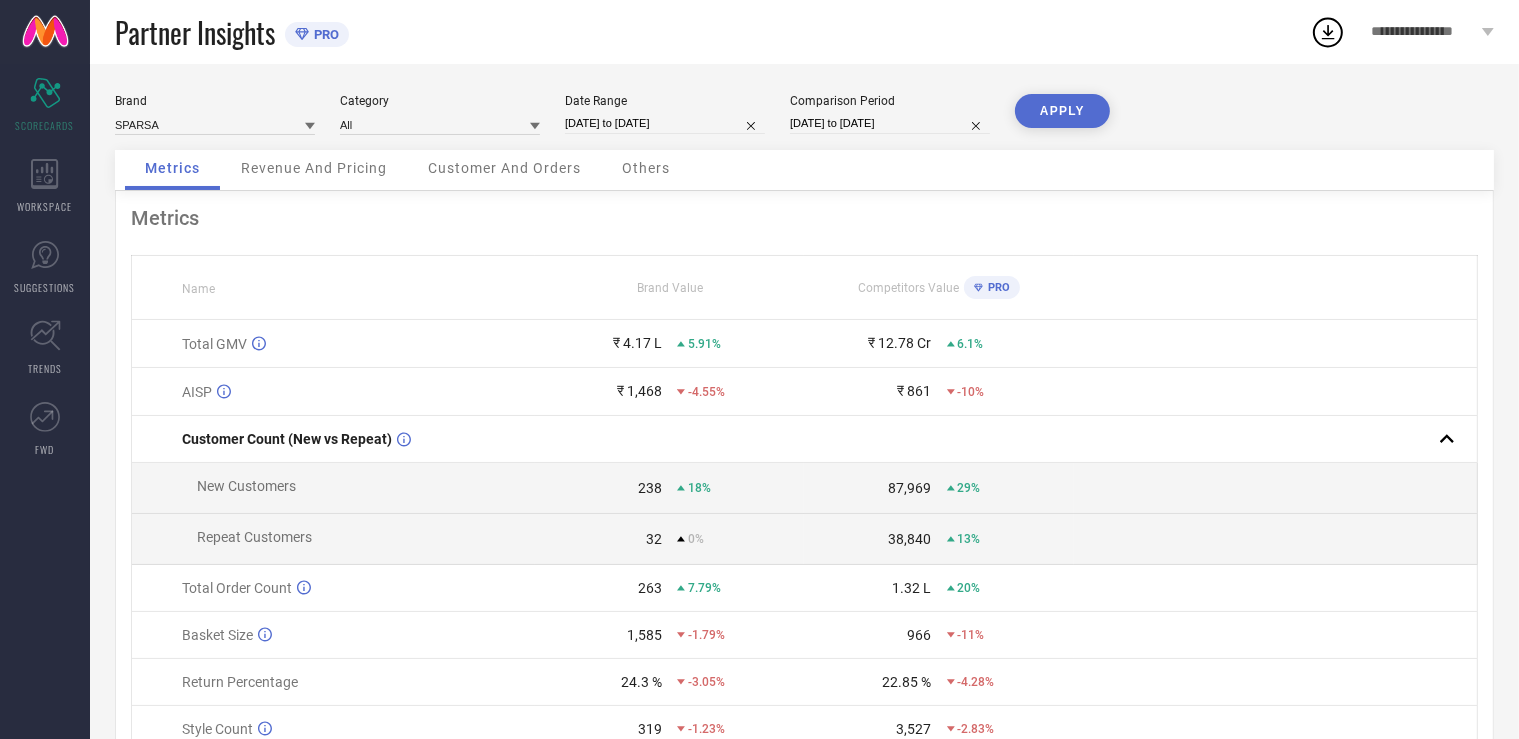 click on "Revenue And Pricing" at bounding box center (314, 170) 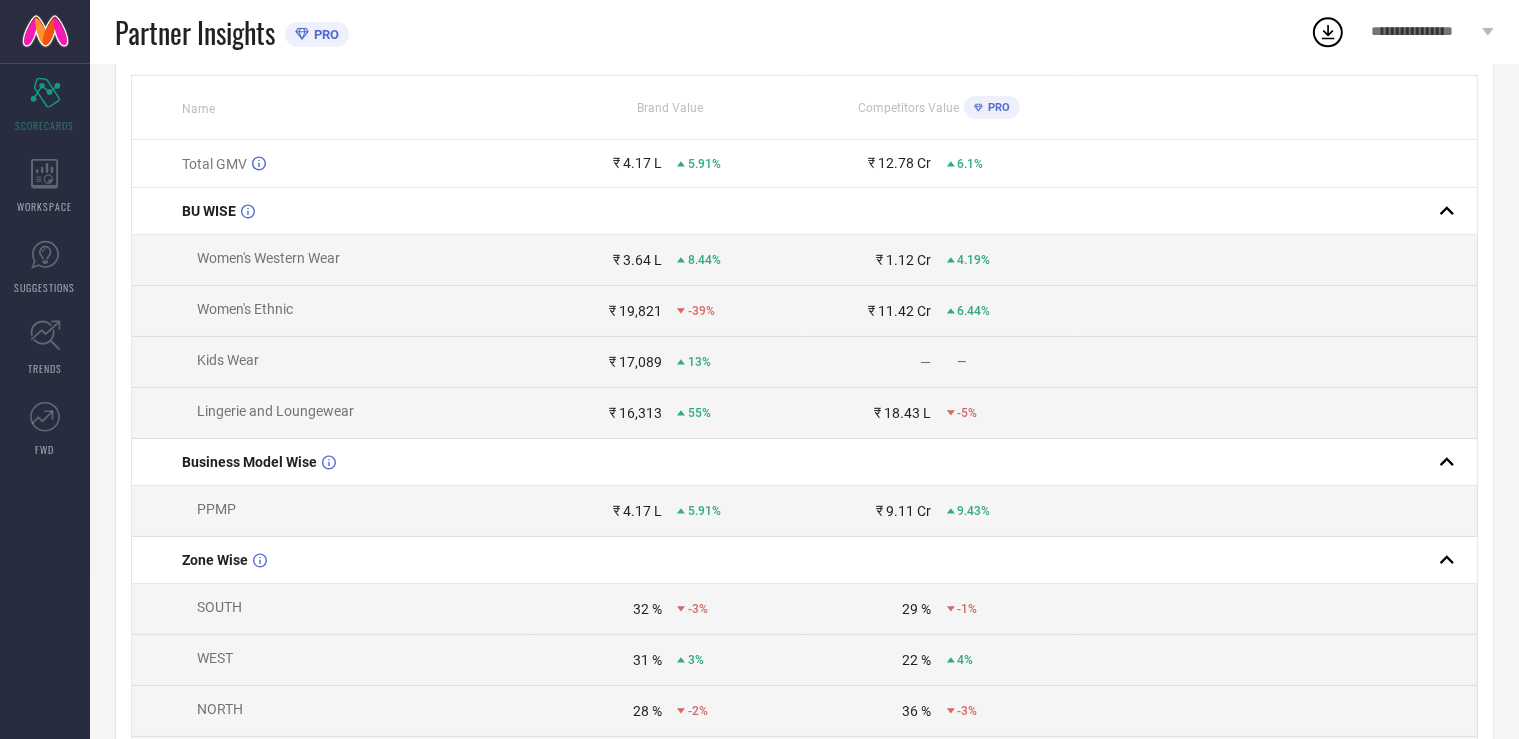 scroll, scrollTop: 223, scrollLeft: 0, axis: vertical 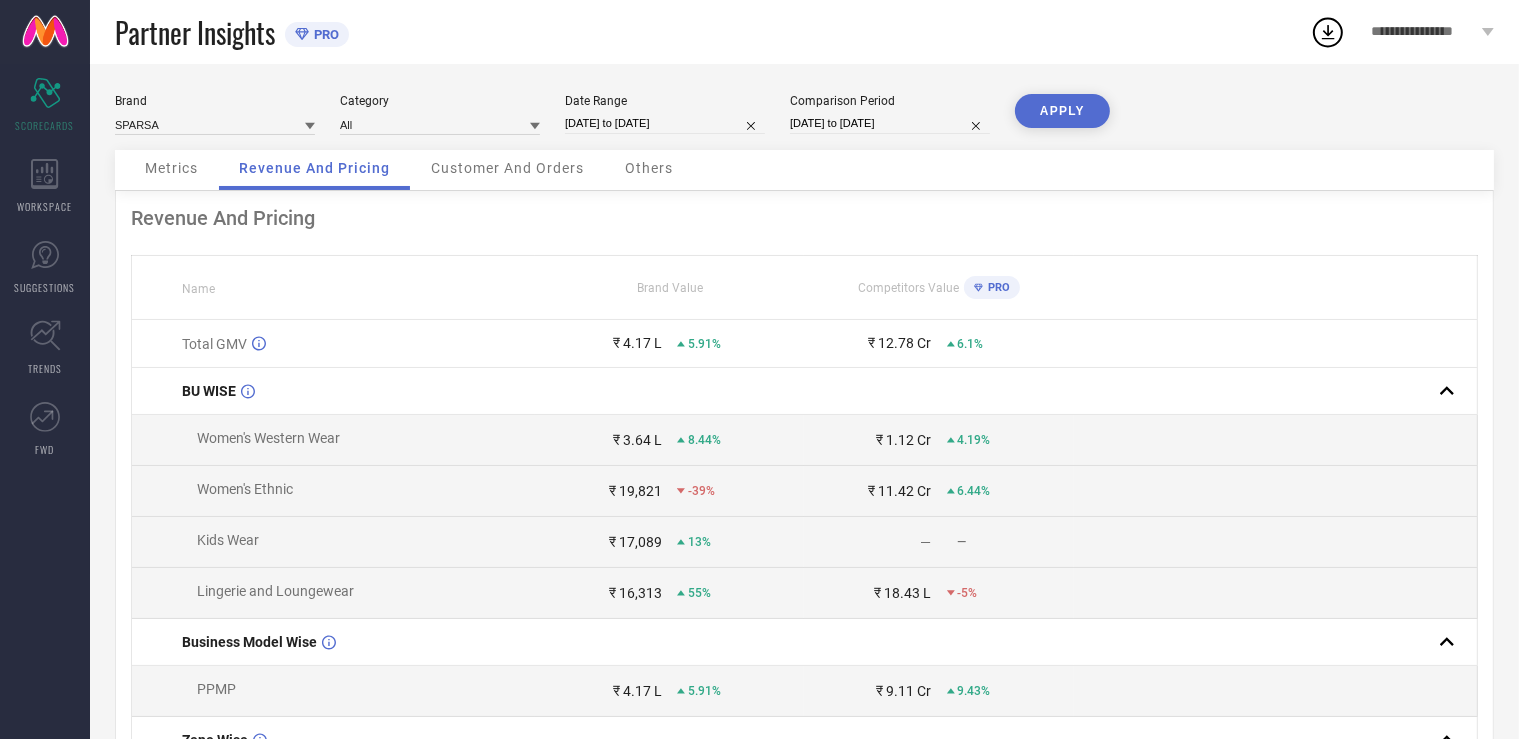 click on "Customer And Orders" at bounding box center (507, 168) 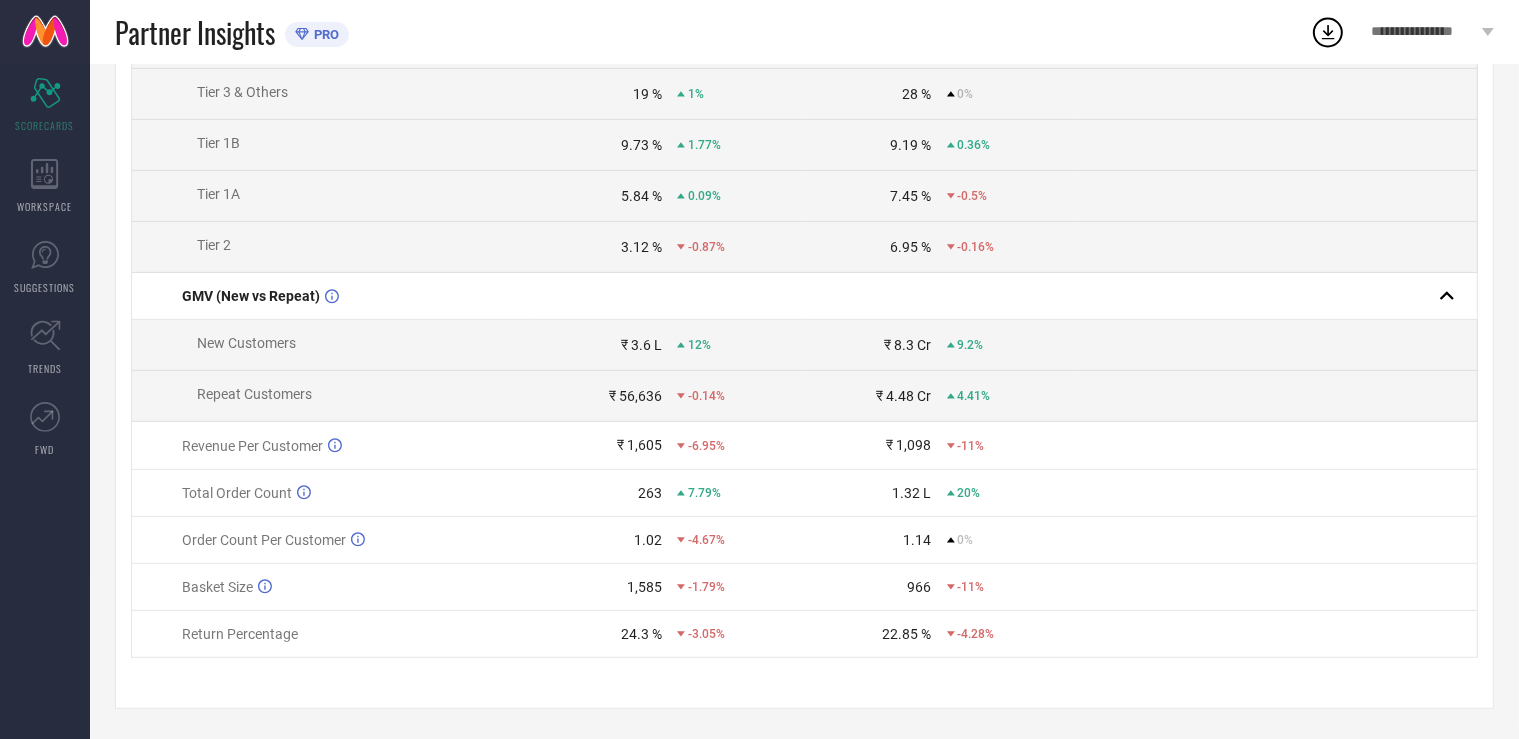 scroll, scrollTop: 0, scrollLeft: 0, axis: both 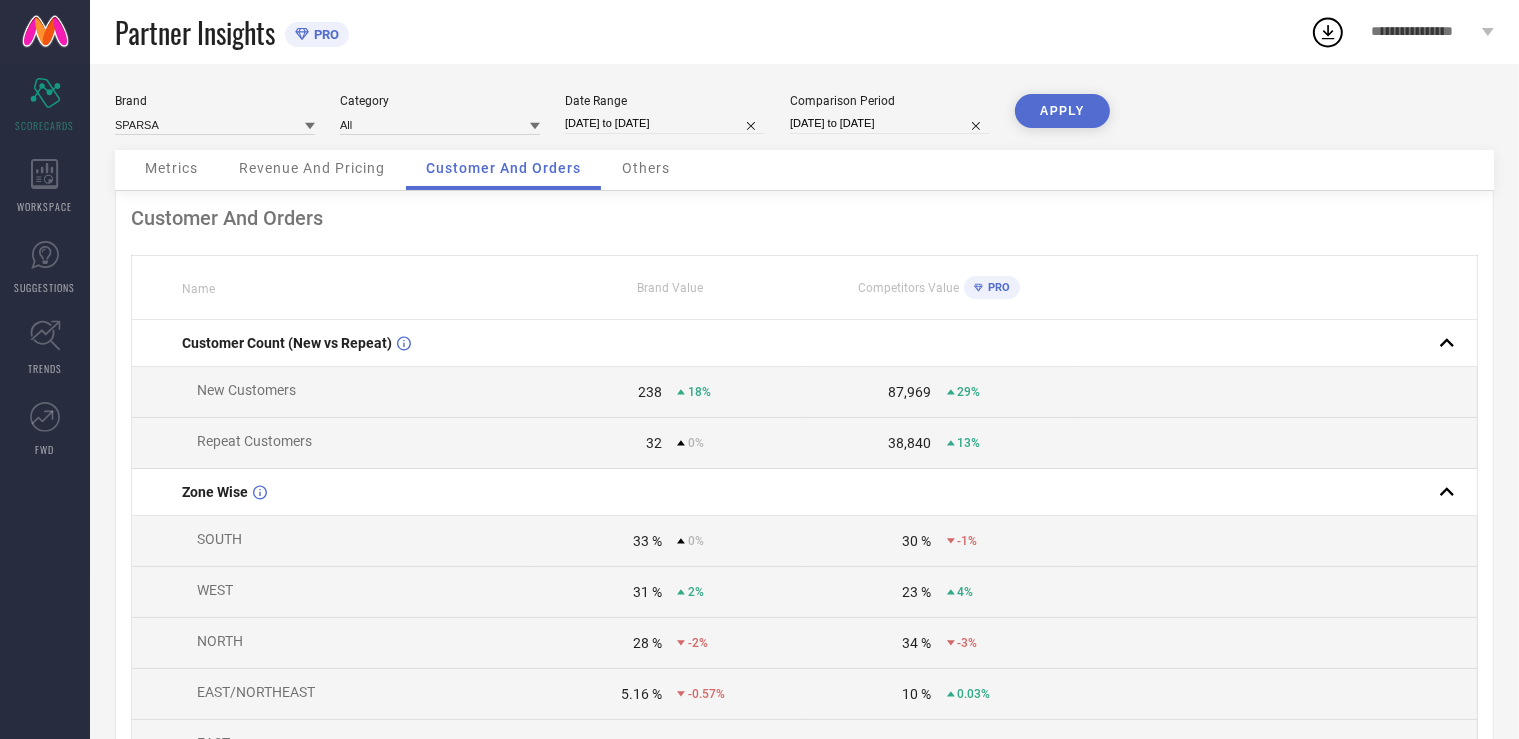 click on "Others" at bounding box center (646, 168) 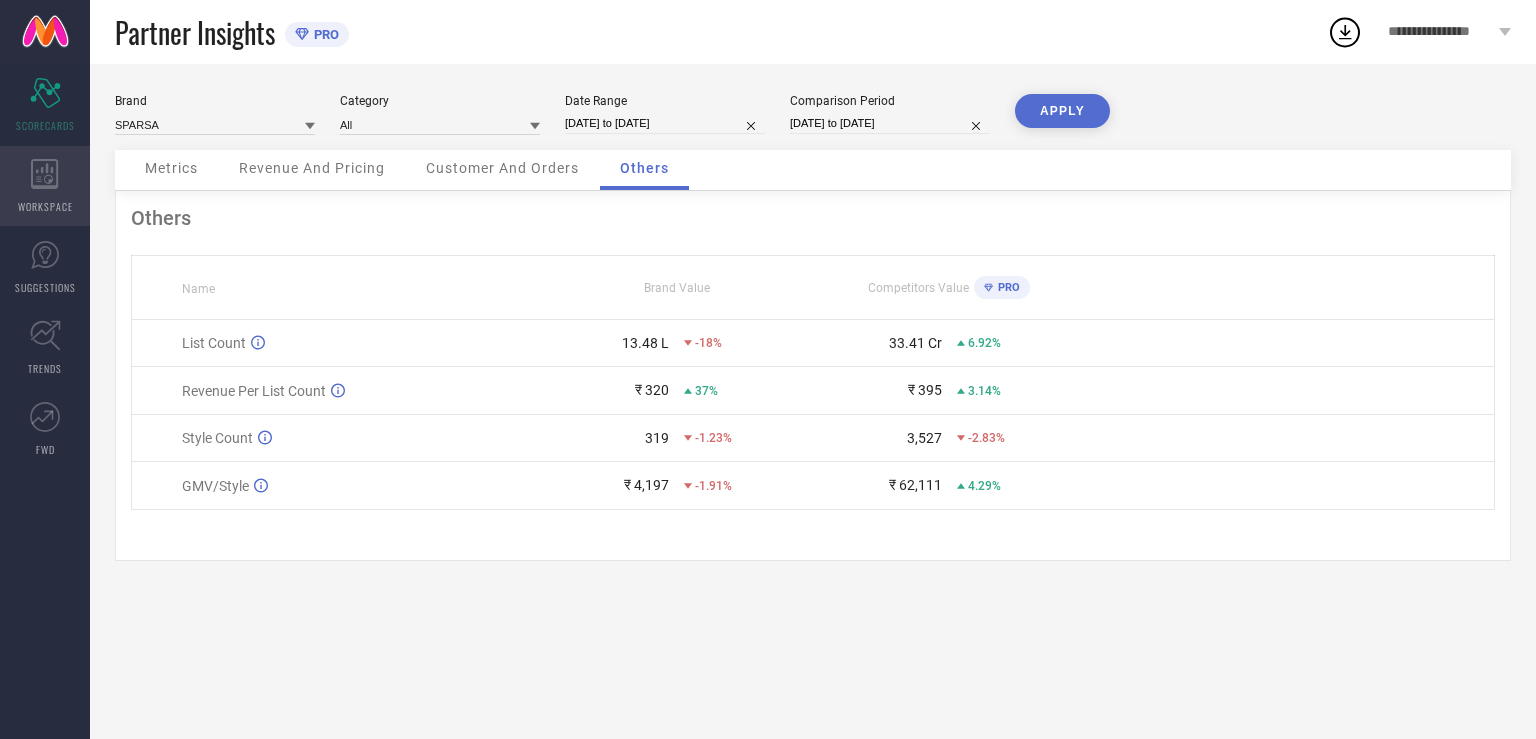 click on "WORKSPACE" at bounding box center (45, 186) 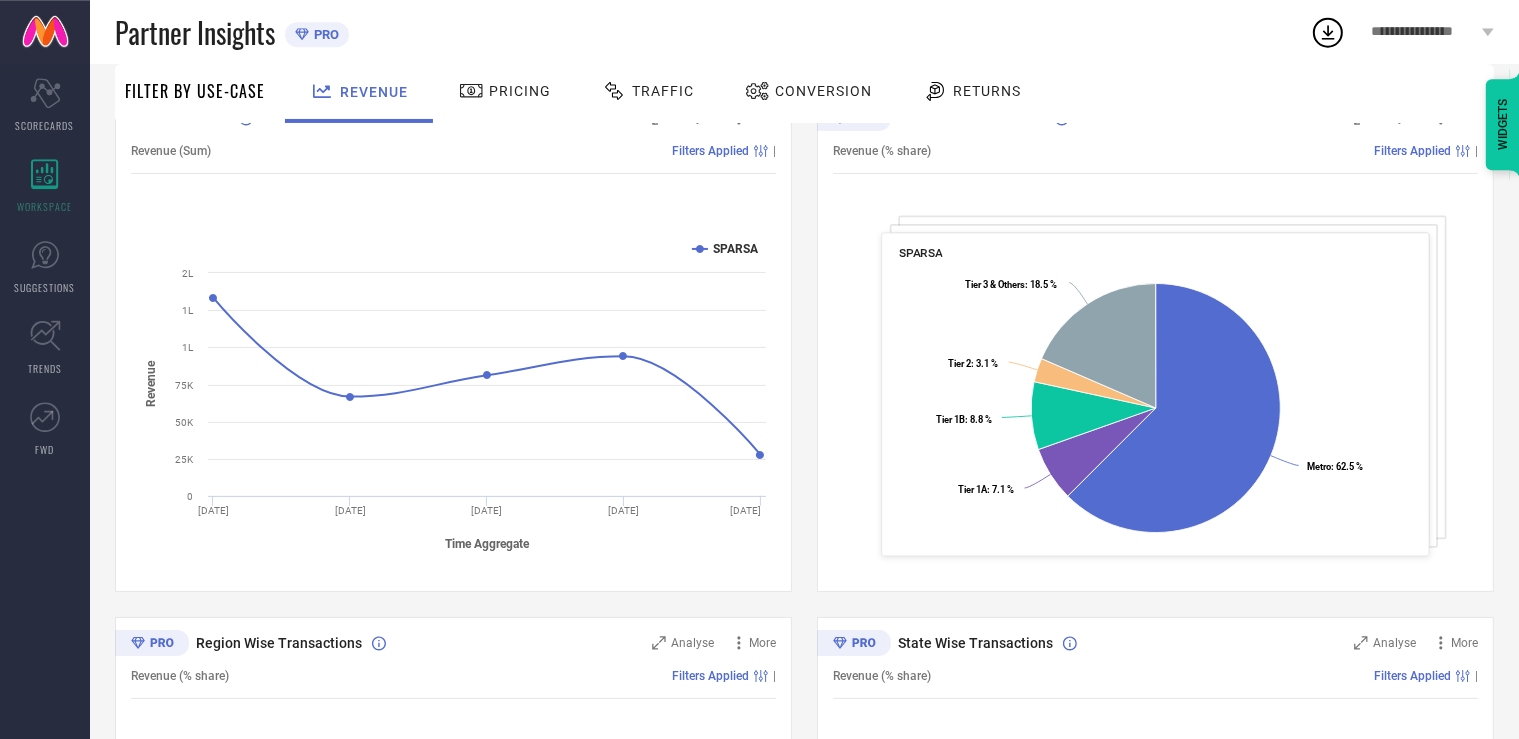 scroll, scrollTop: 253, scrollLeft: 0, axis: vertical 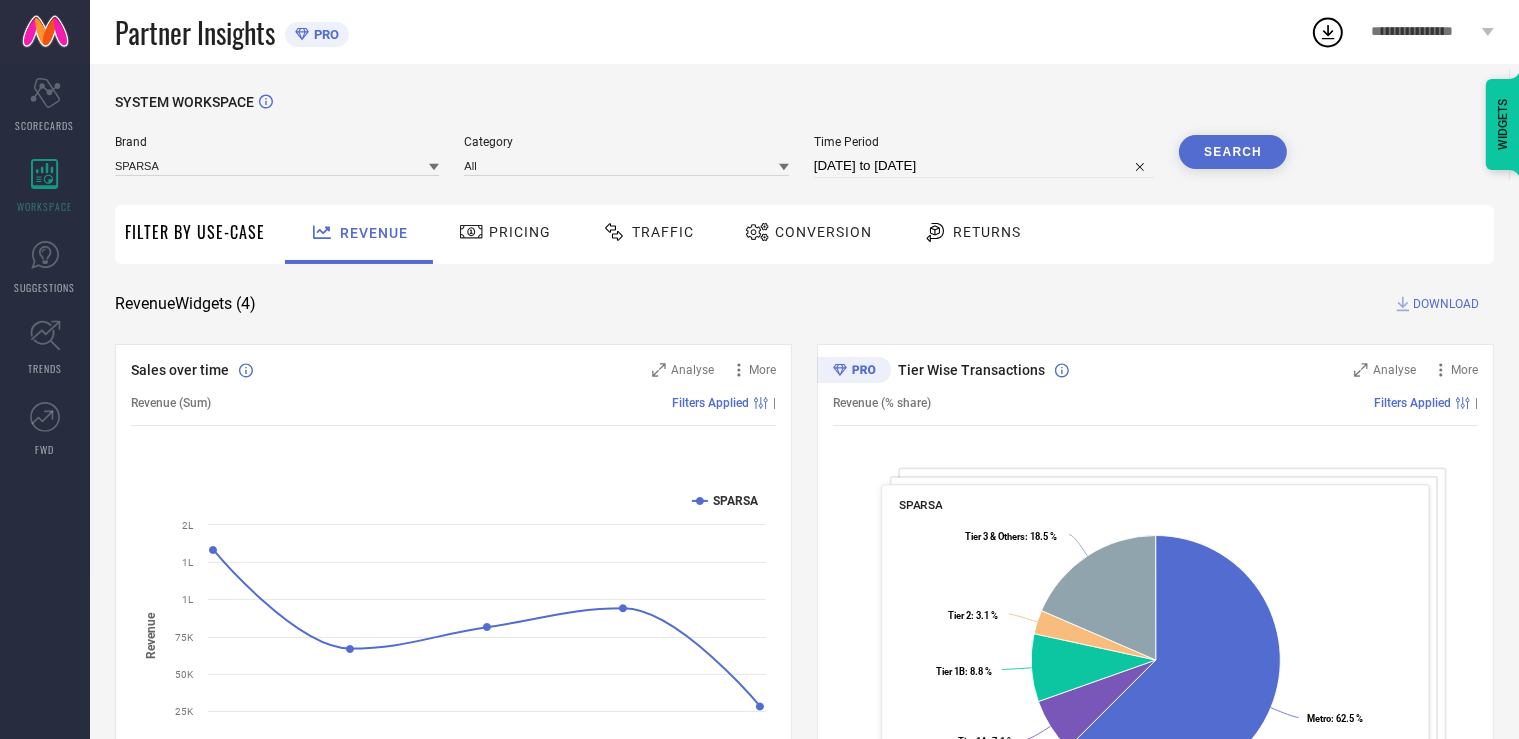 click 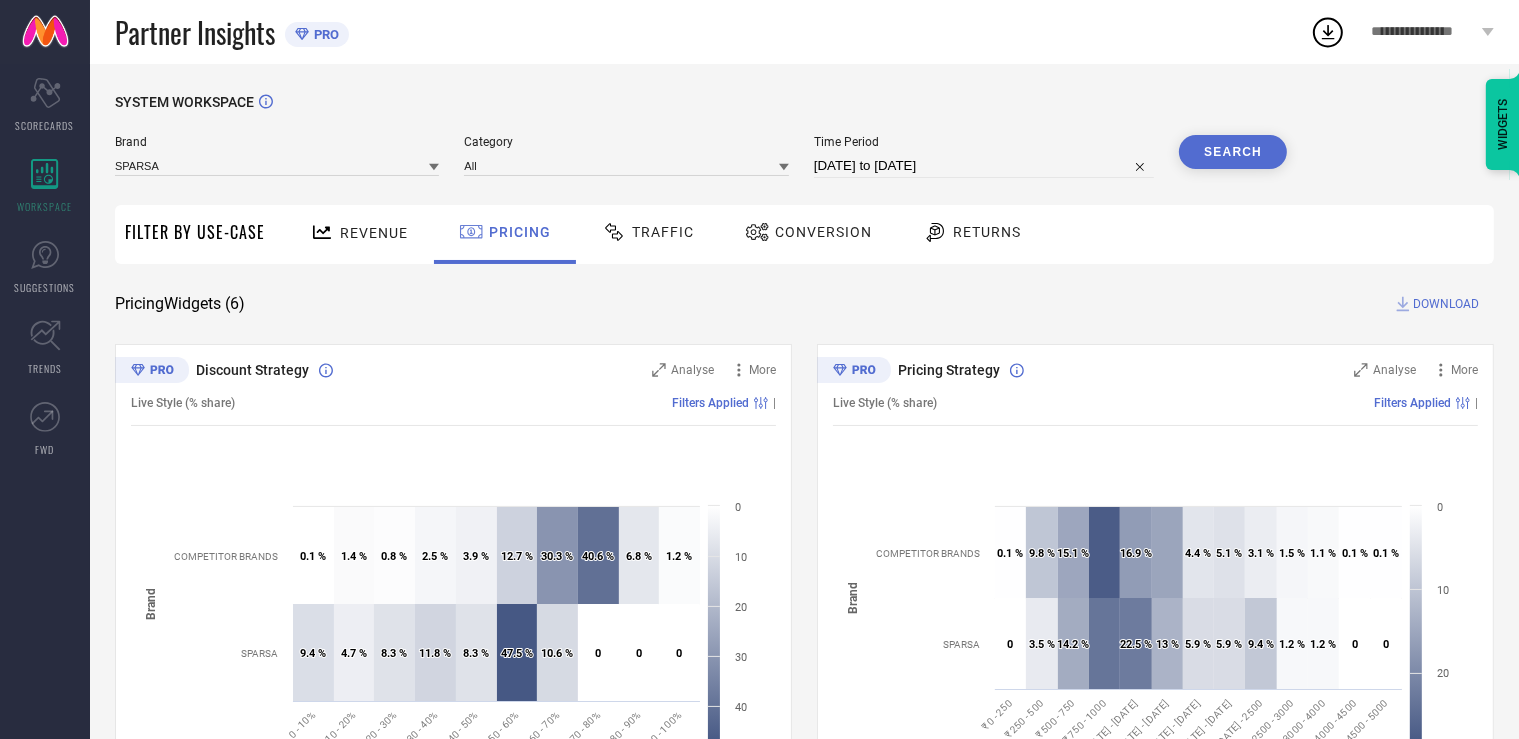 click on "Traffic" at bounding box center (663, 232) 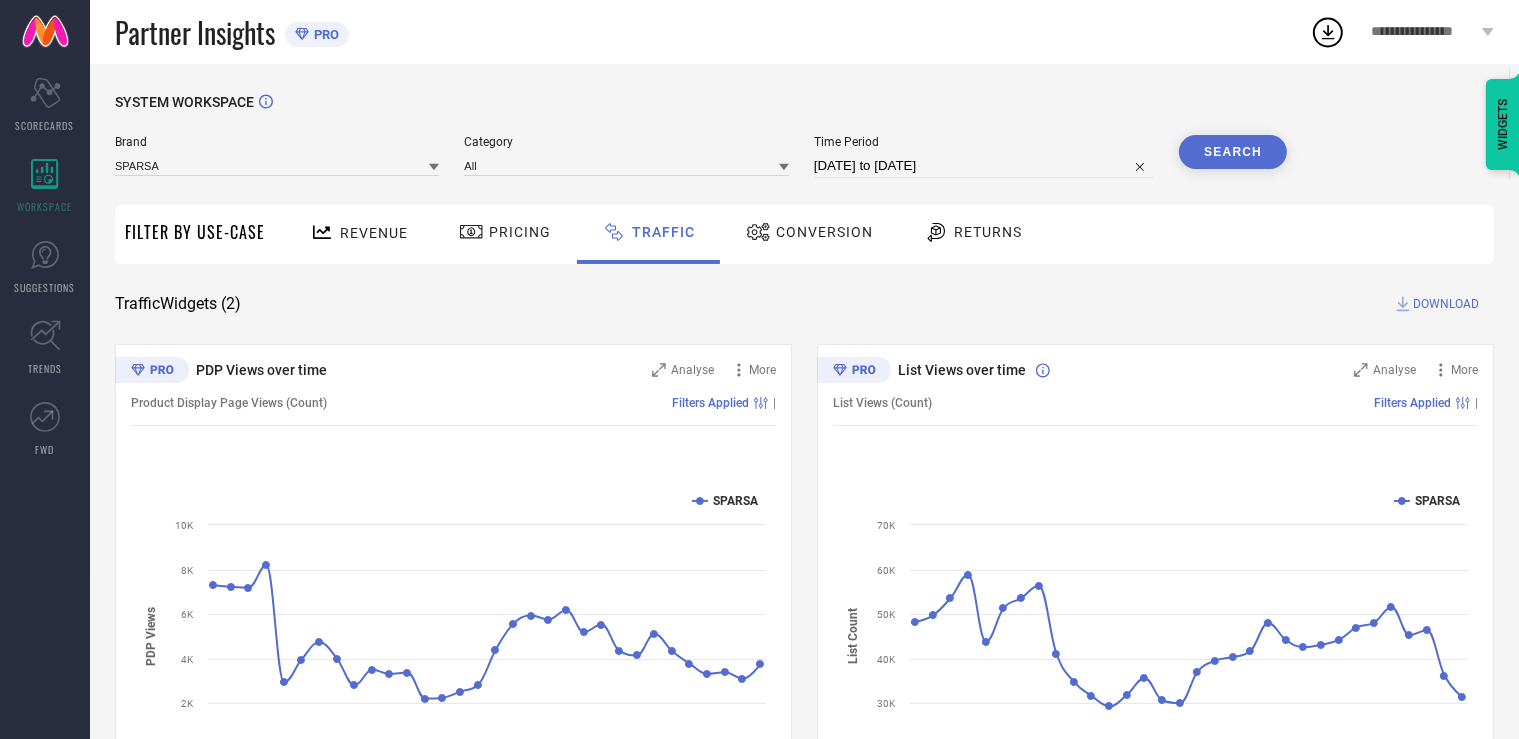 scroll, scrollTop: 136, scrollLeft: 0, axis: vertical 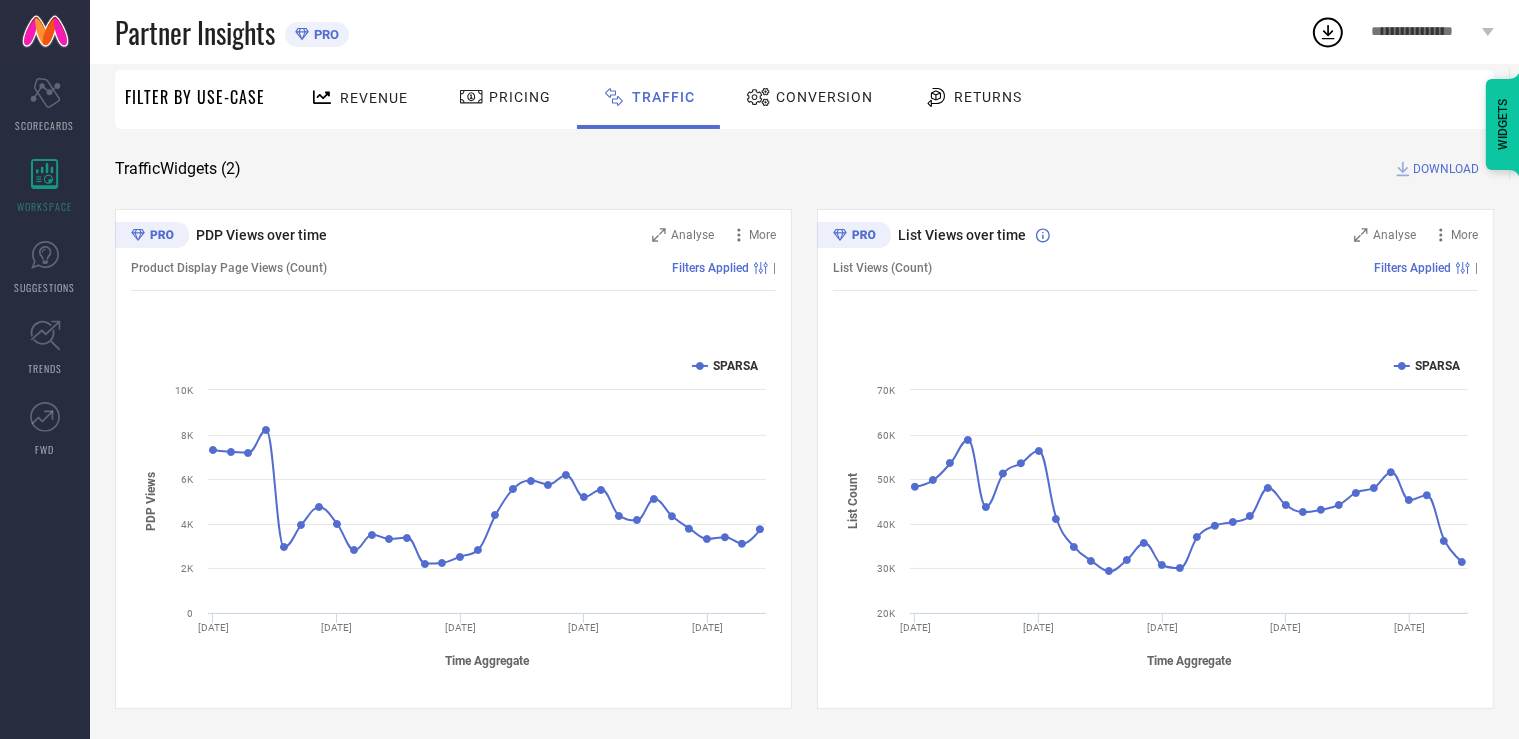 click at bounding box center (761, 97) 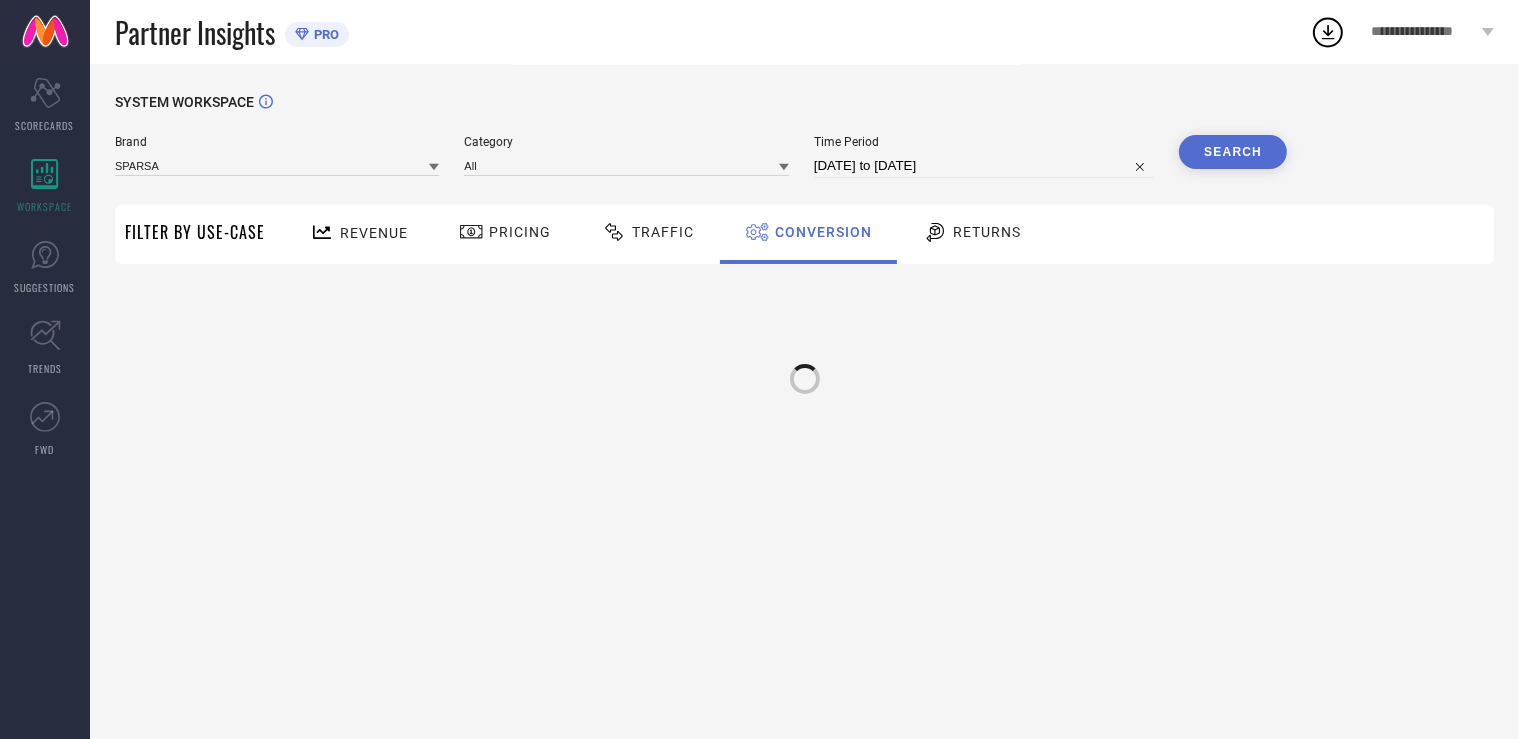 scroll, scrollTop: 0, scrollLeft: 0, axis: both 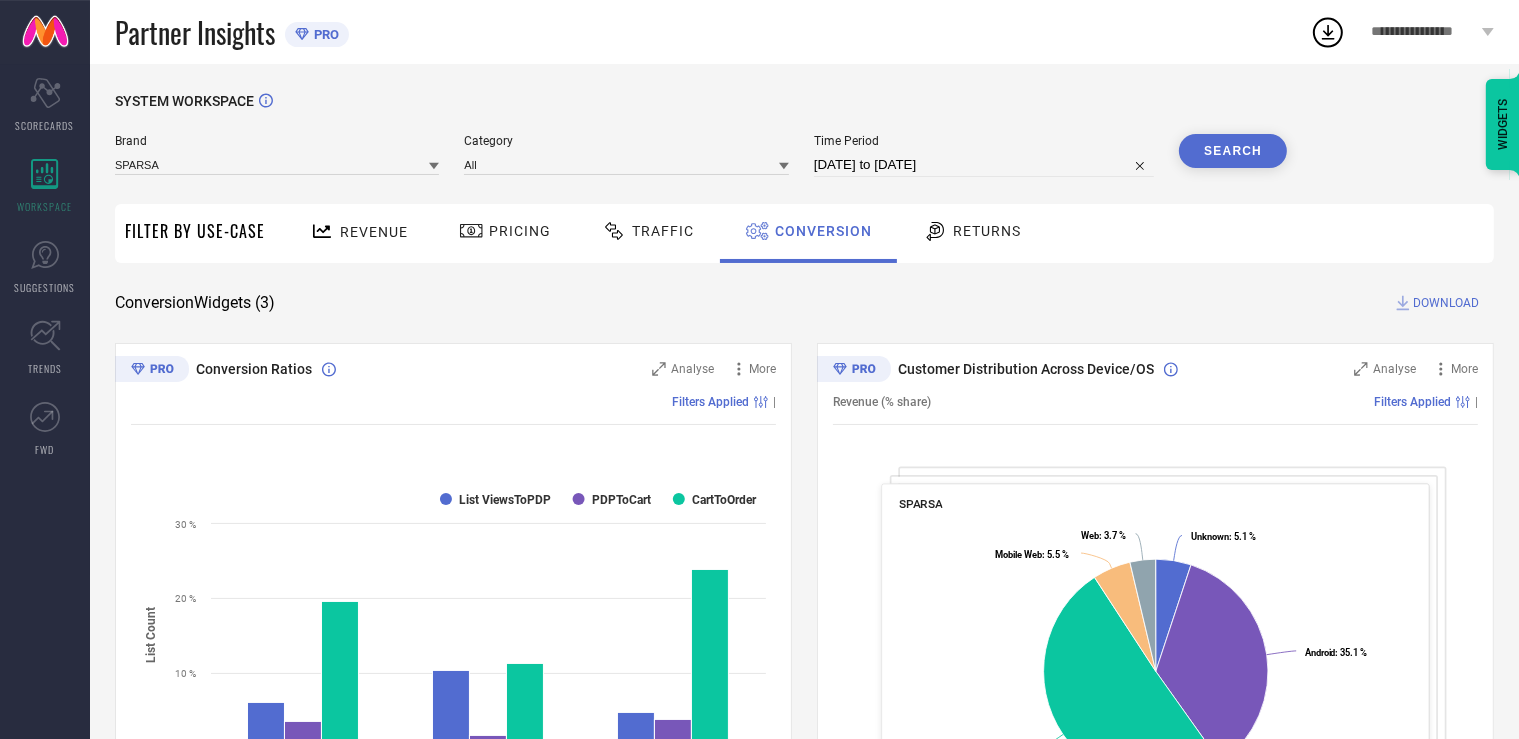 click on "Returns" at bounding box center [987, 231] 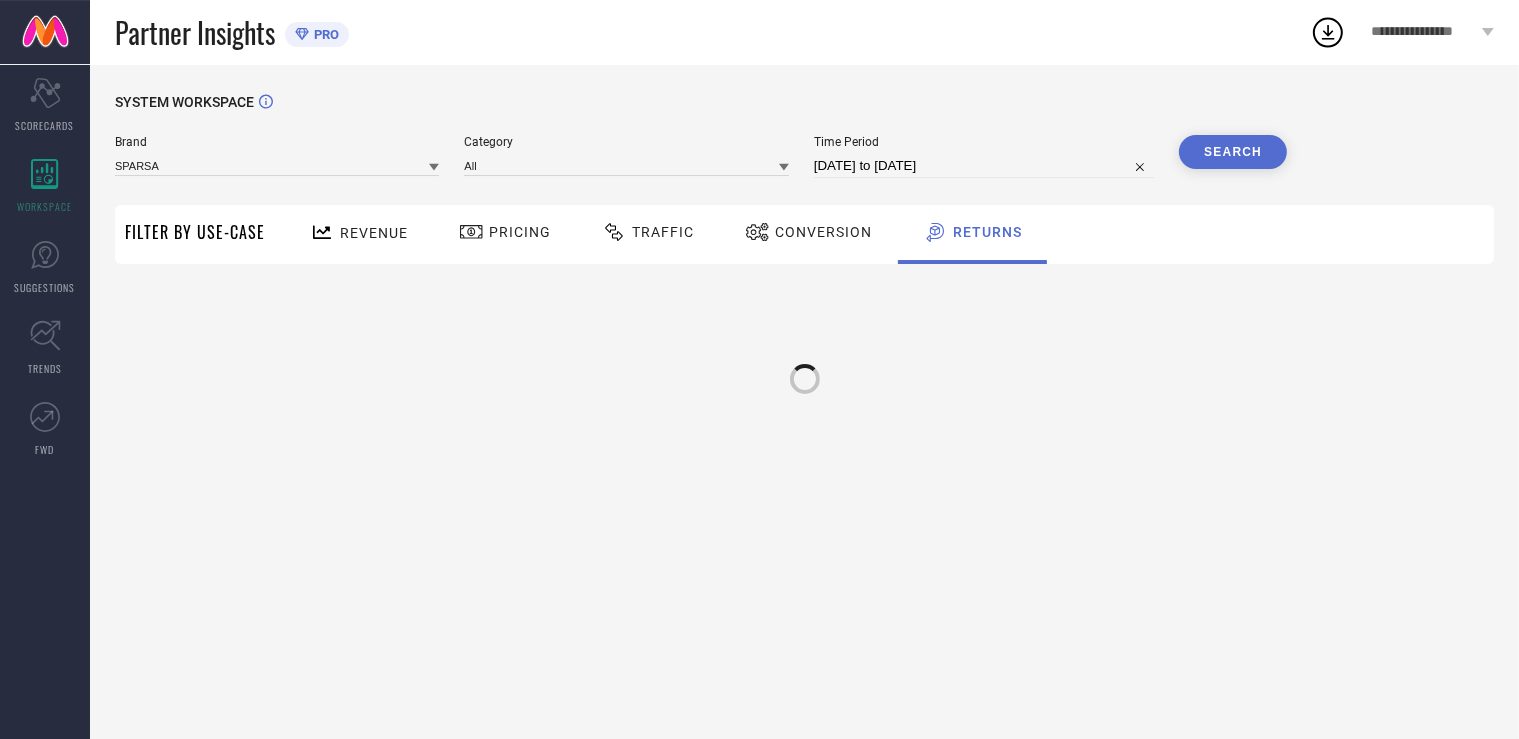 scroll, scrollTop: 0, scrollLeft: 0, axis: both 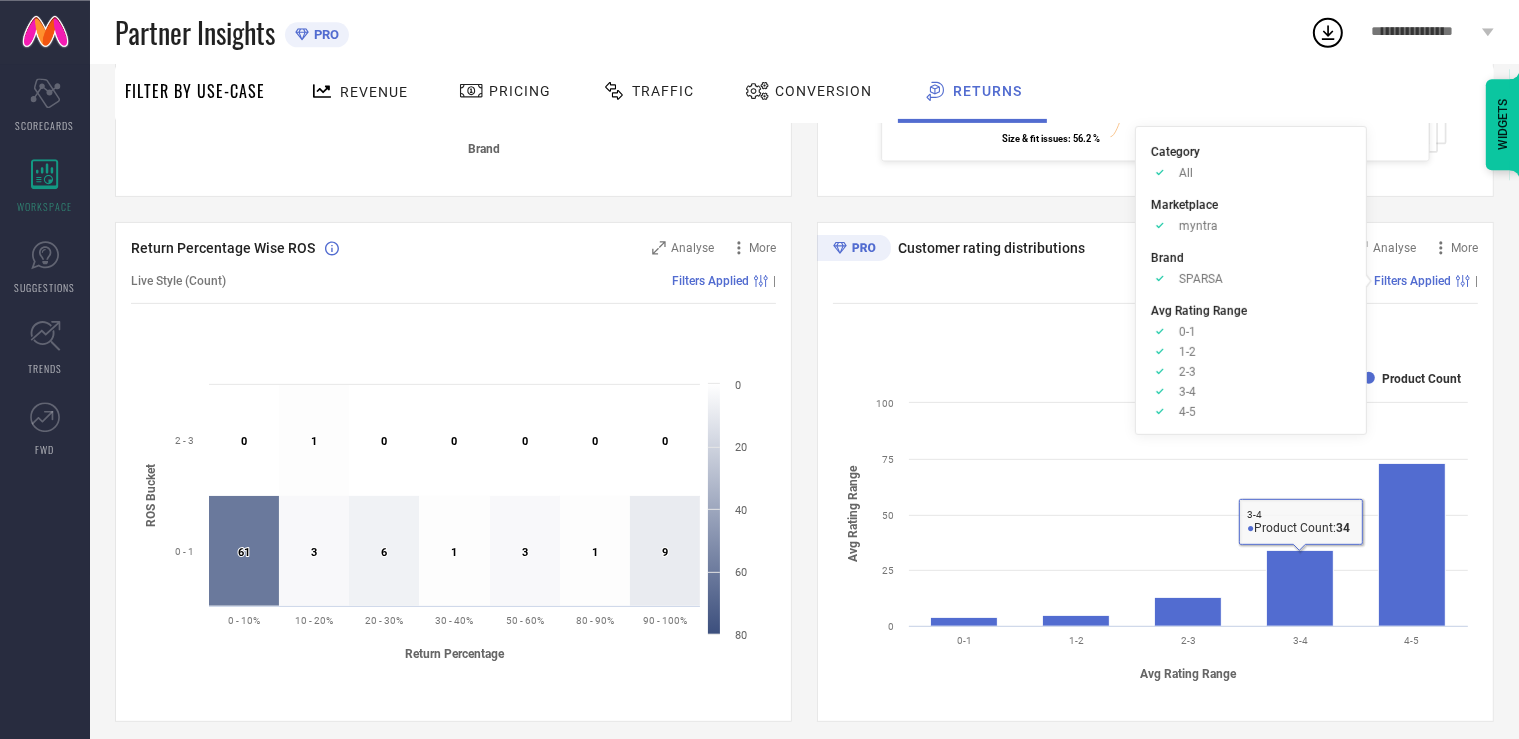 click on "Category Approve /Deselected All Marketplace Approve /Deselected myntra Brand Approve /Deselected SPARSA Avg Rating Range Approve /Deselected 0-1 Approve /Deselected 1-2 Approve /Deselected 2-3 Approve /Deselected 3-4 Approve /Deselected 4-5" at bounding box center [1251, 280] 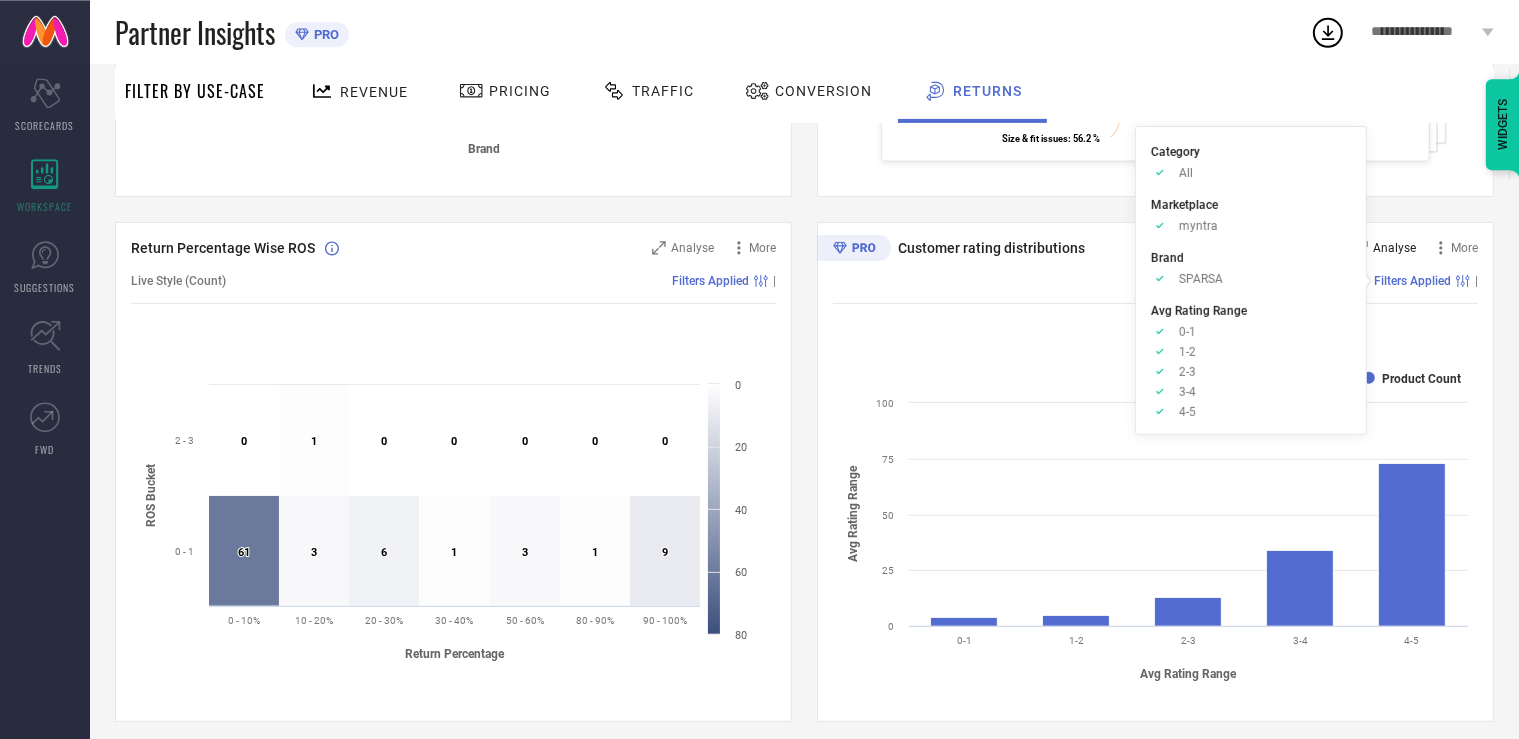 click on "Analyse" at bounding box center [1394, 248] 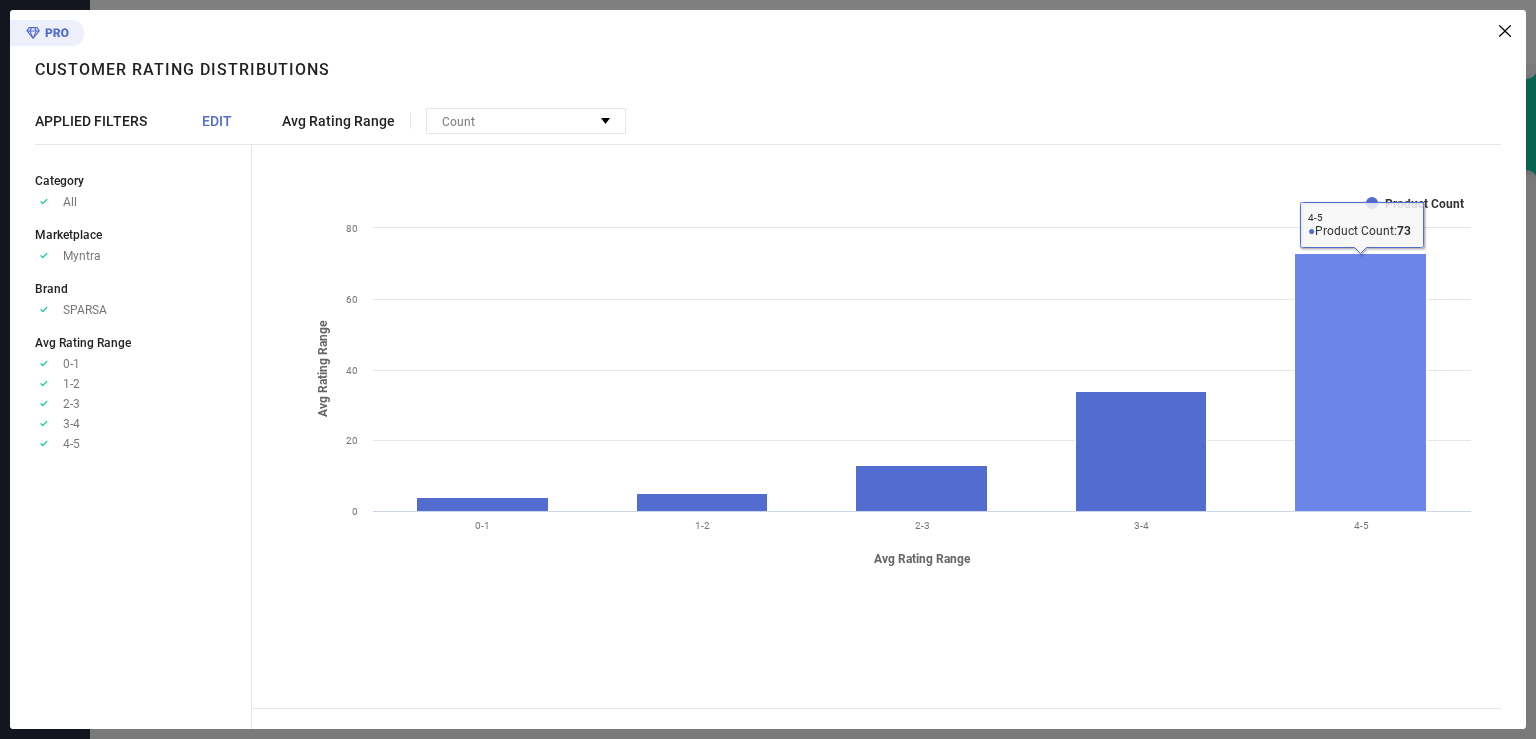 click 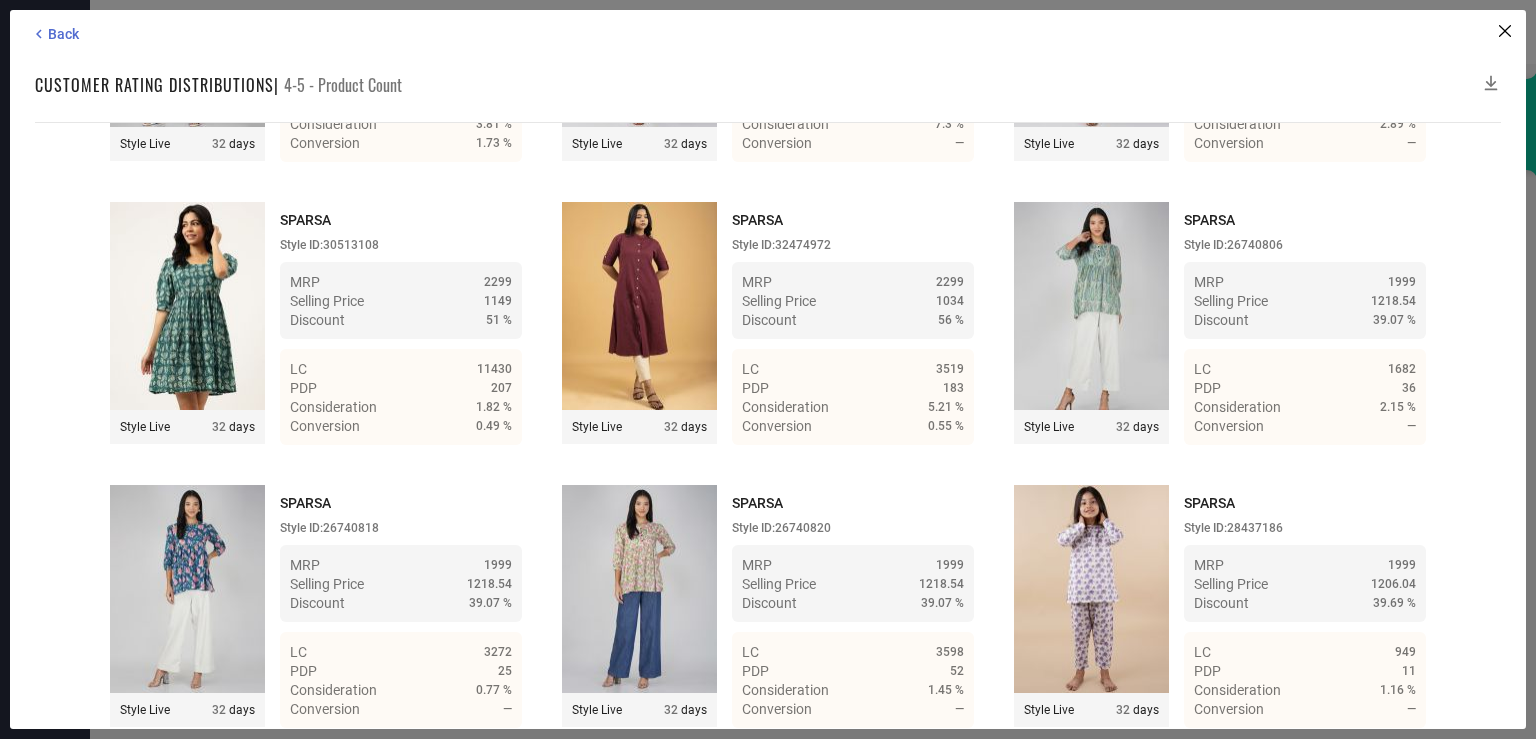 scroll, scrollTop: 0, scrollLeft: 0, axis: both 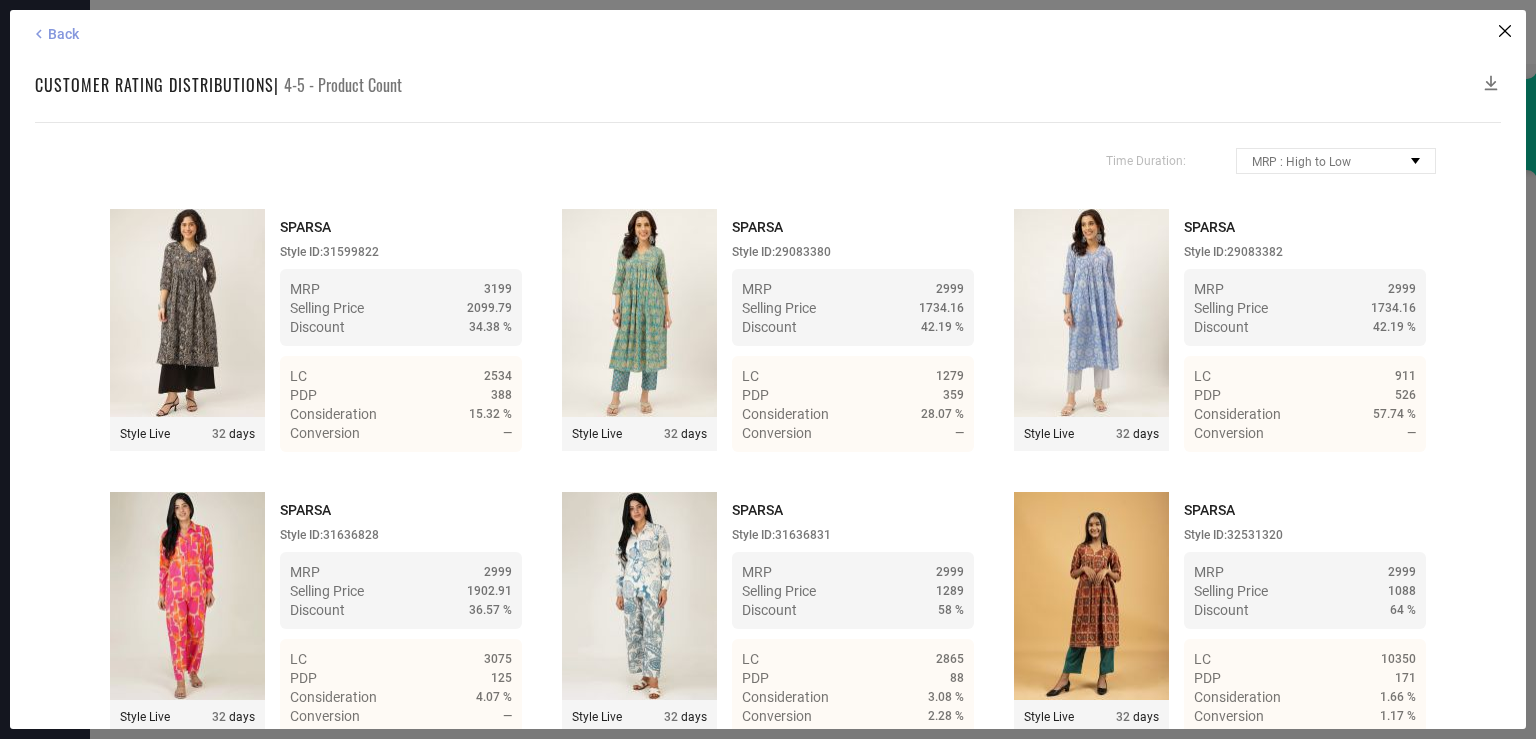 click 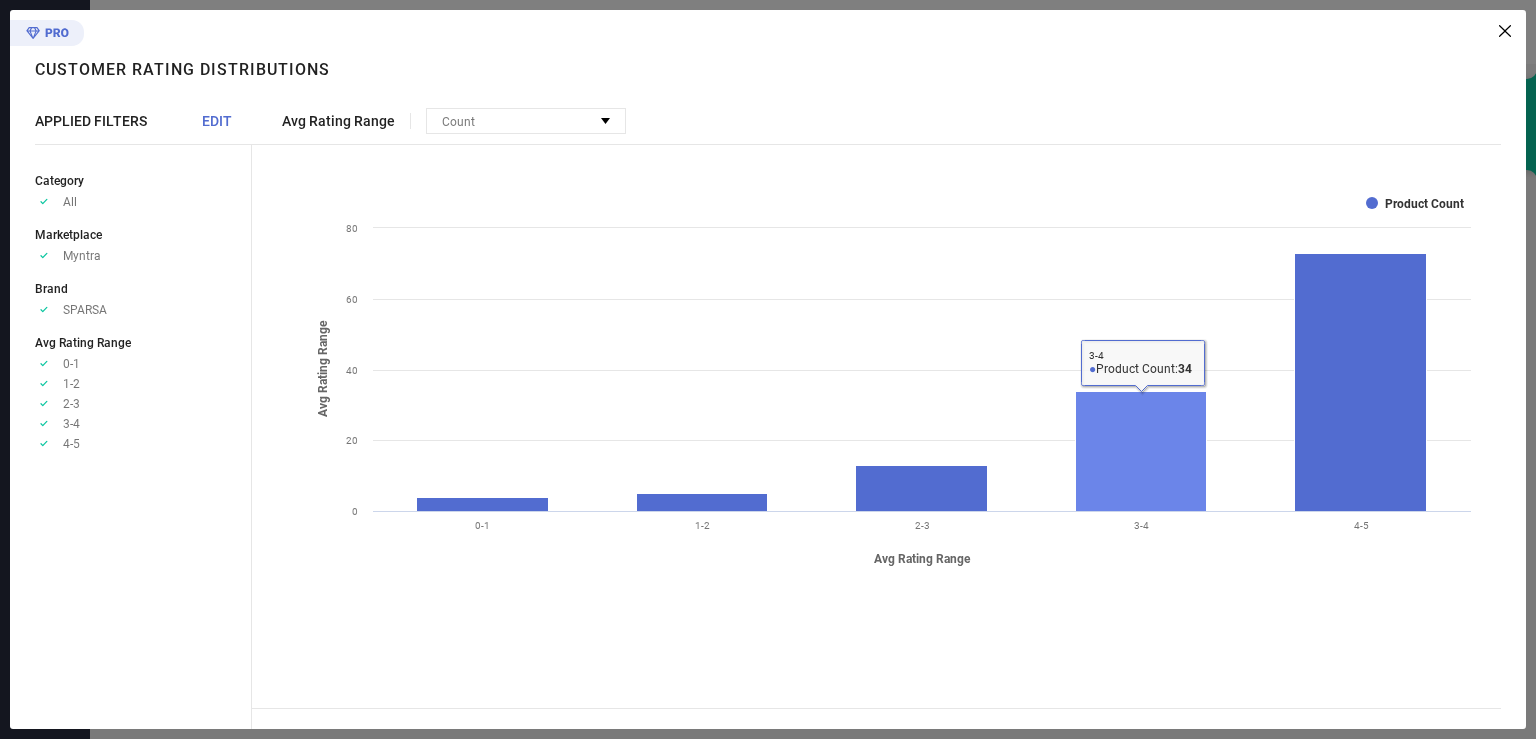 click 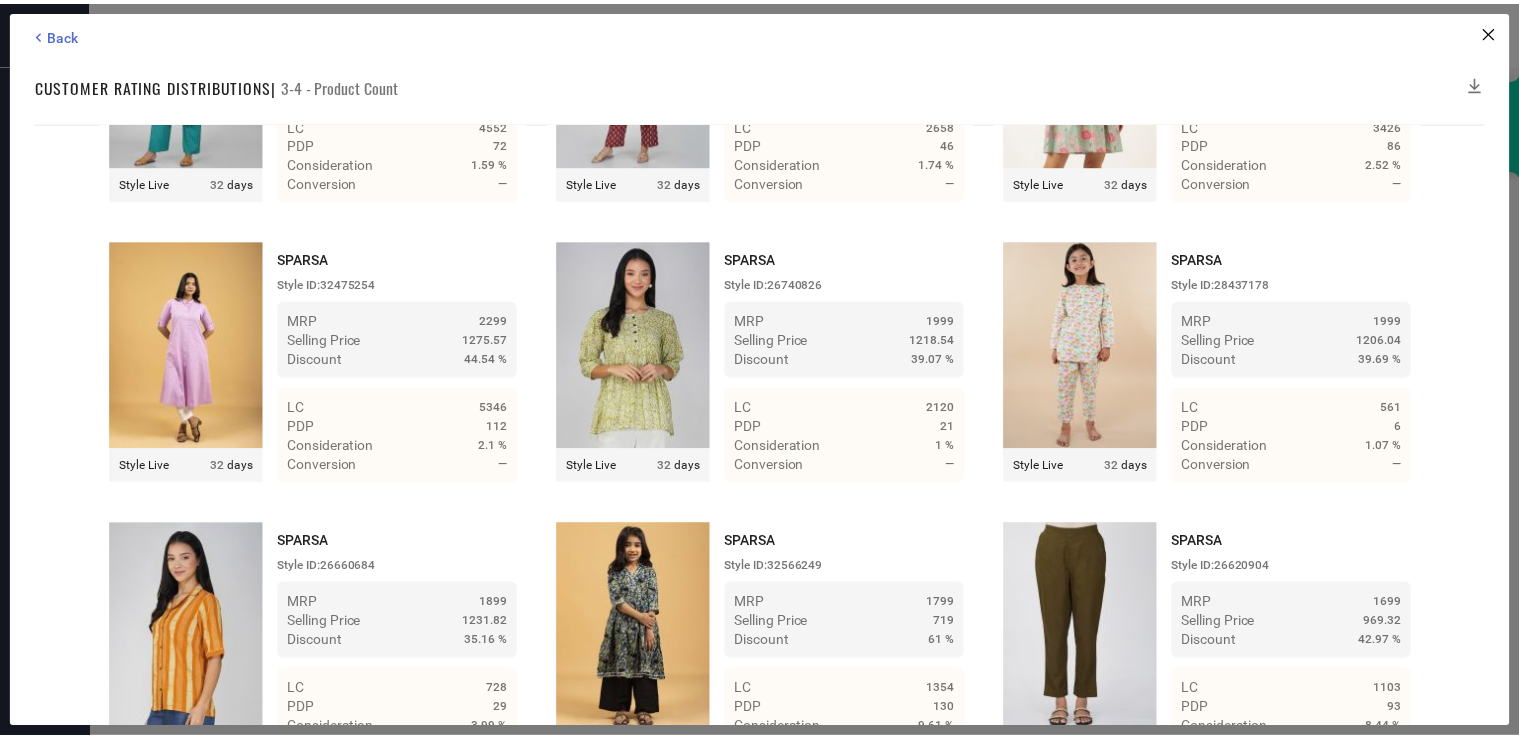 scroll, scrollTop: 0, scrollLeft: 0, axis: both 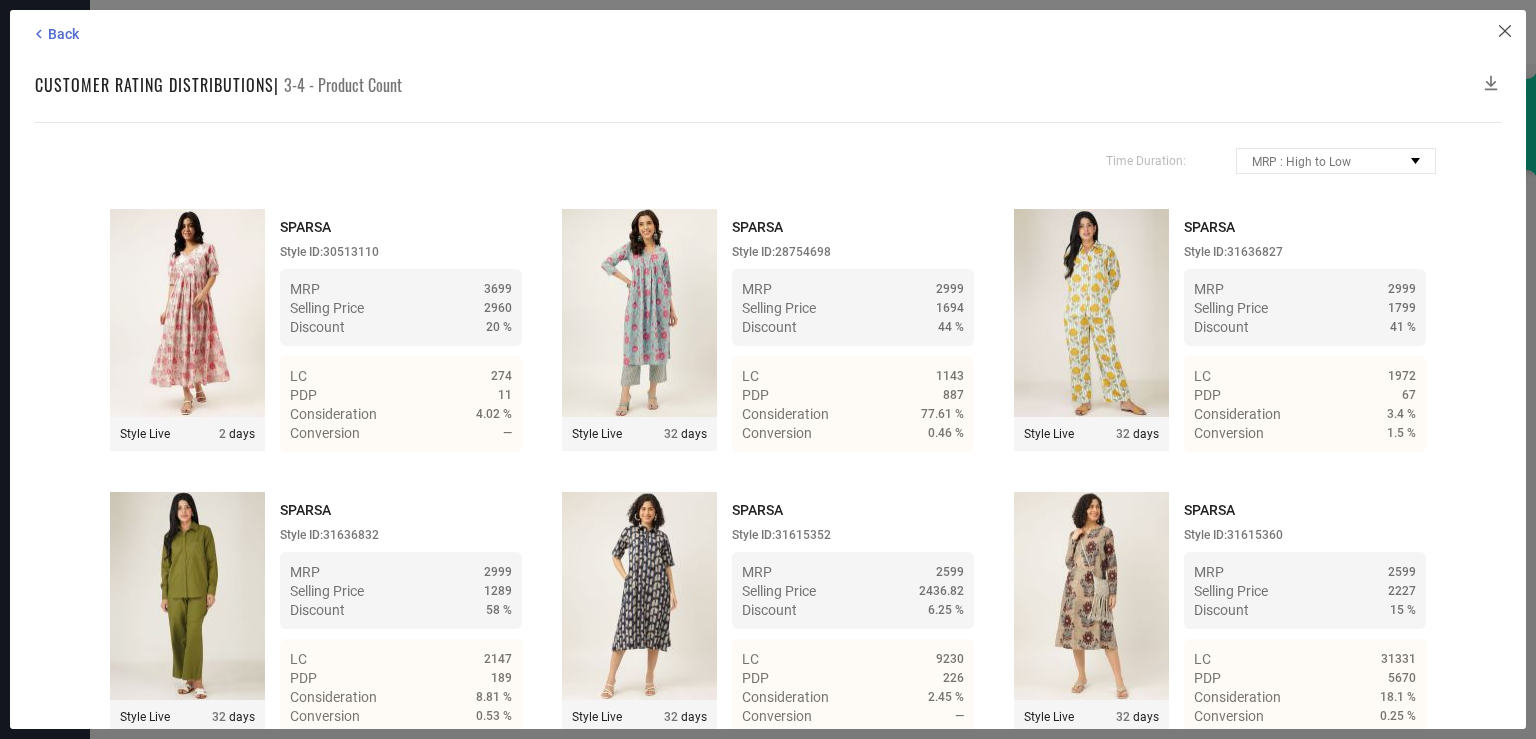 click 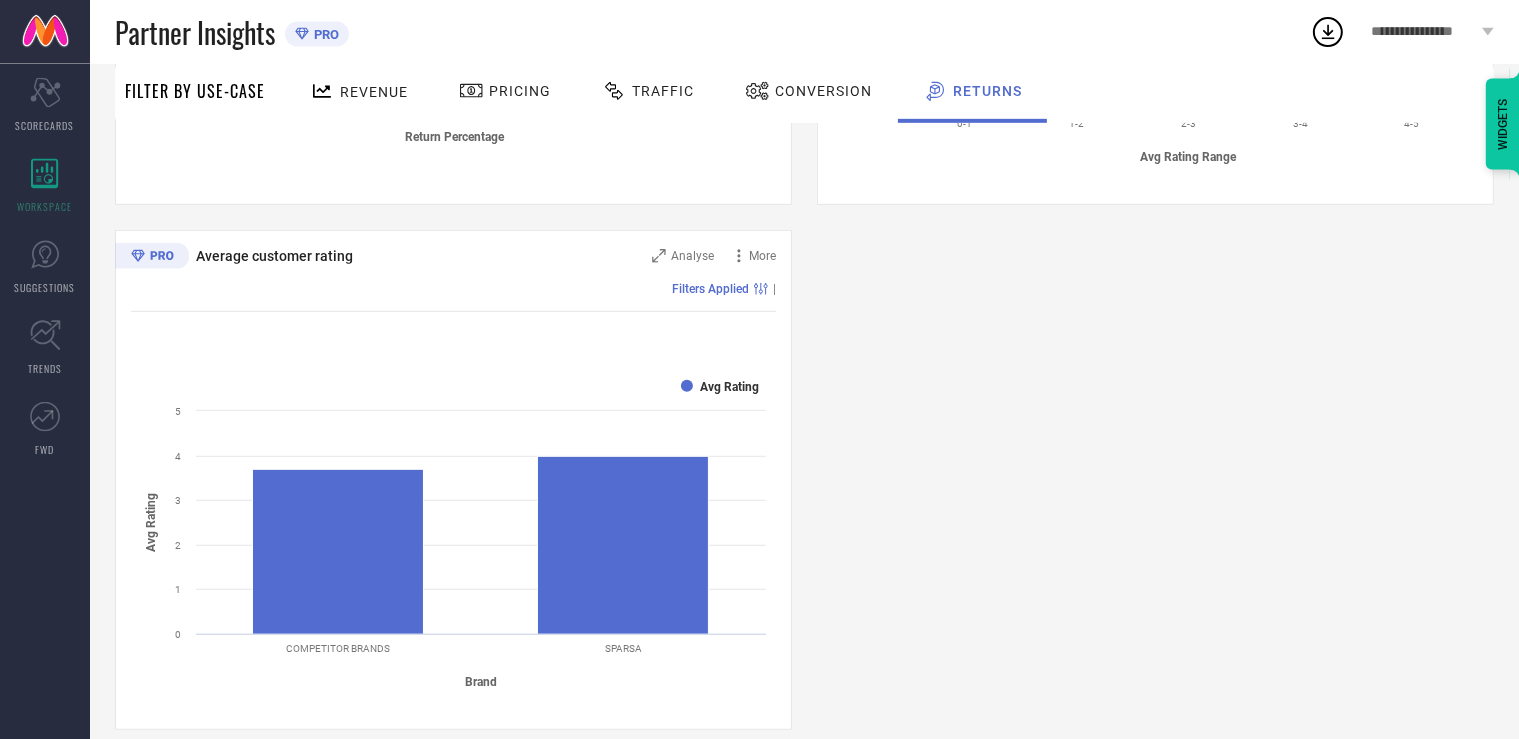 scroll, scrollTop: 1185, scrollLeft: 0, axis: vertical 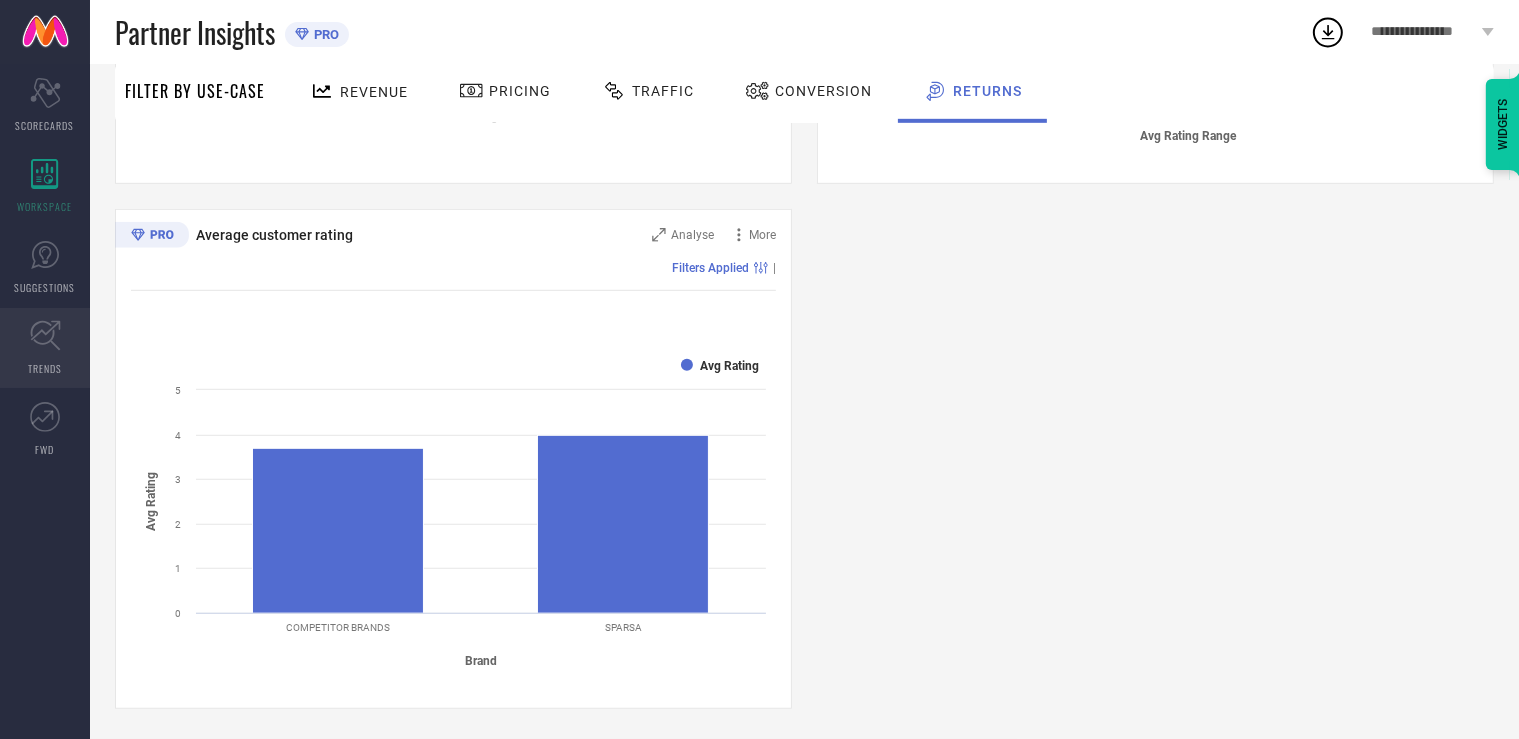 click 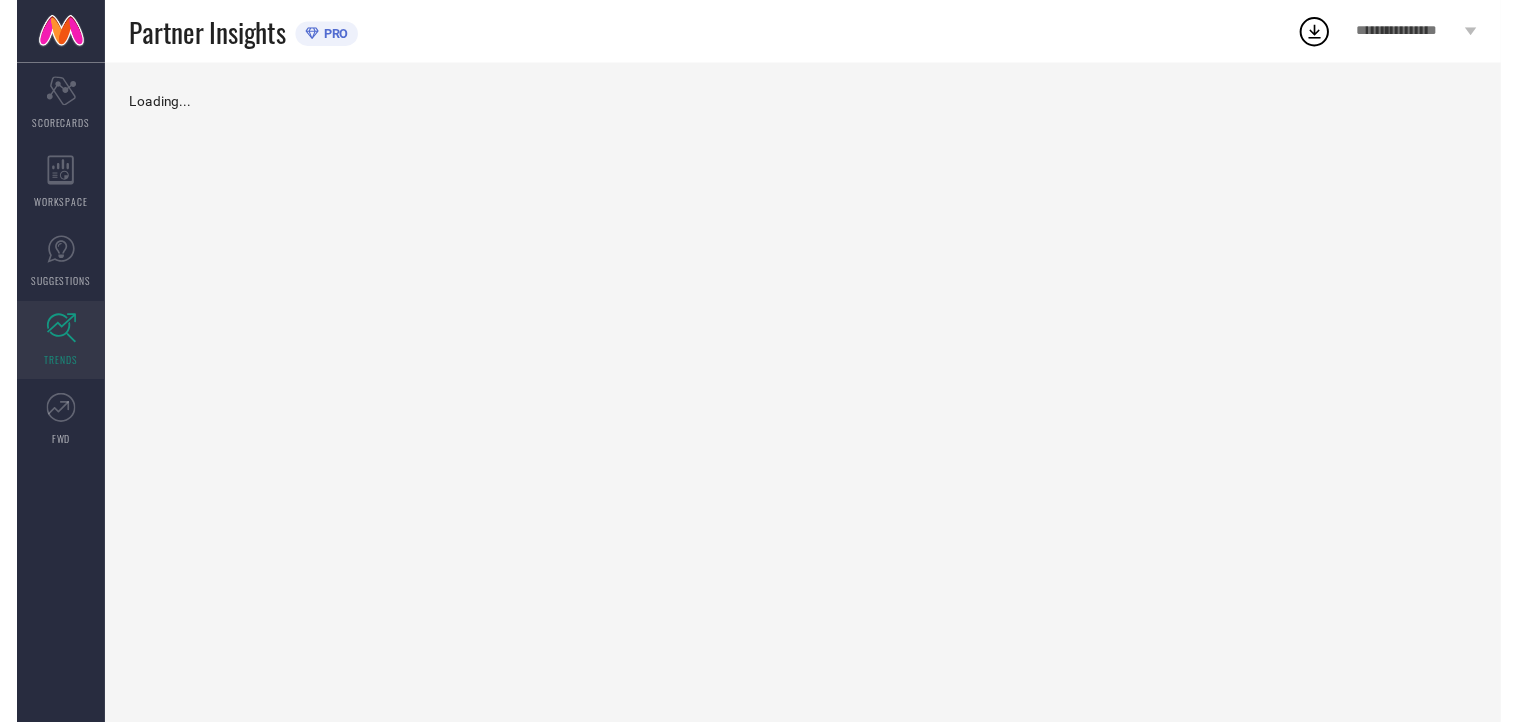 scroll, scrollTop: 0, scrollLeft: 0, axis: both 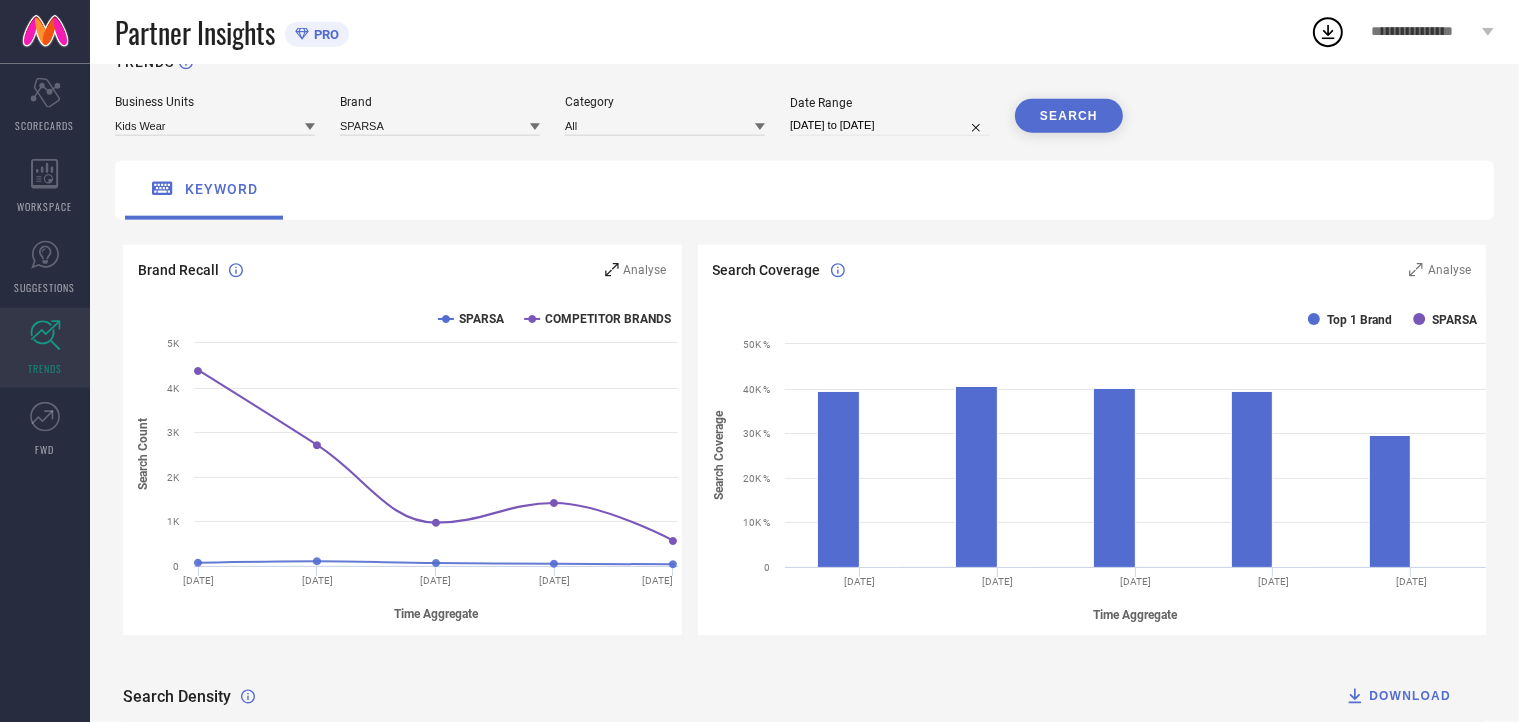 click on "Analyse" at bounding box center (636, 270) 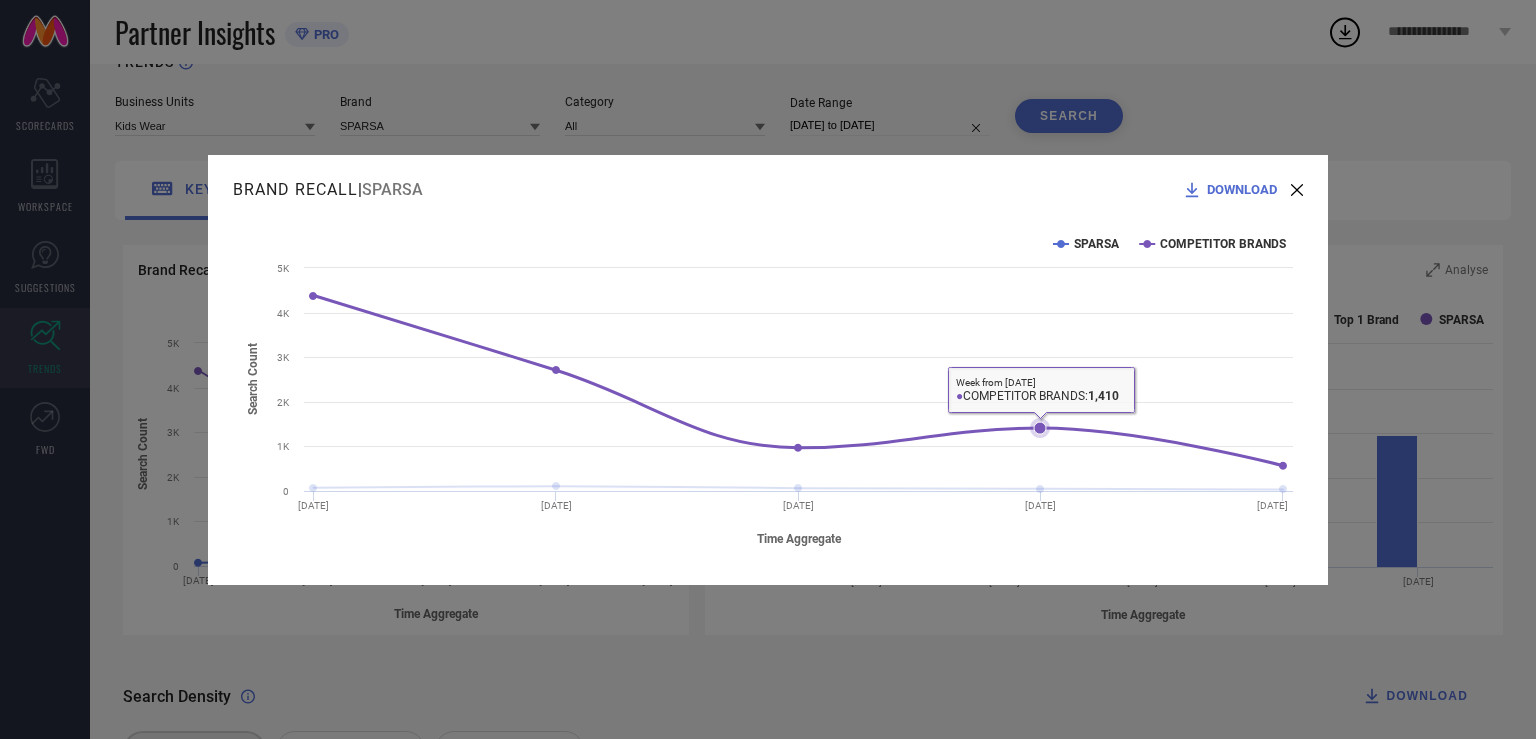 click 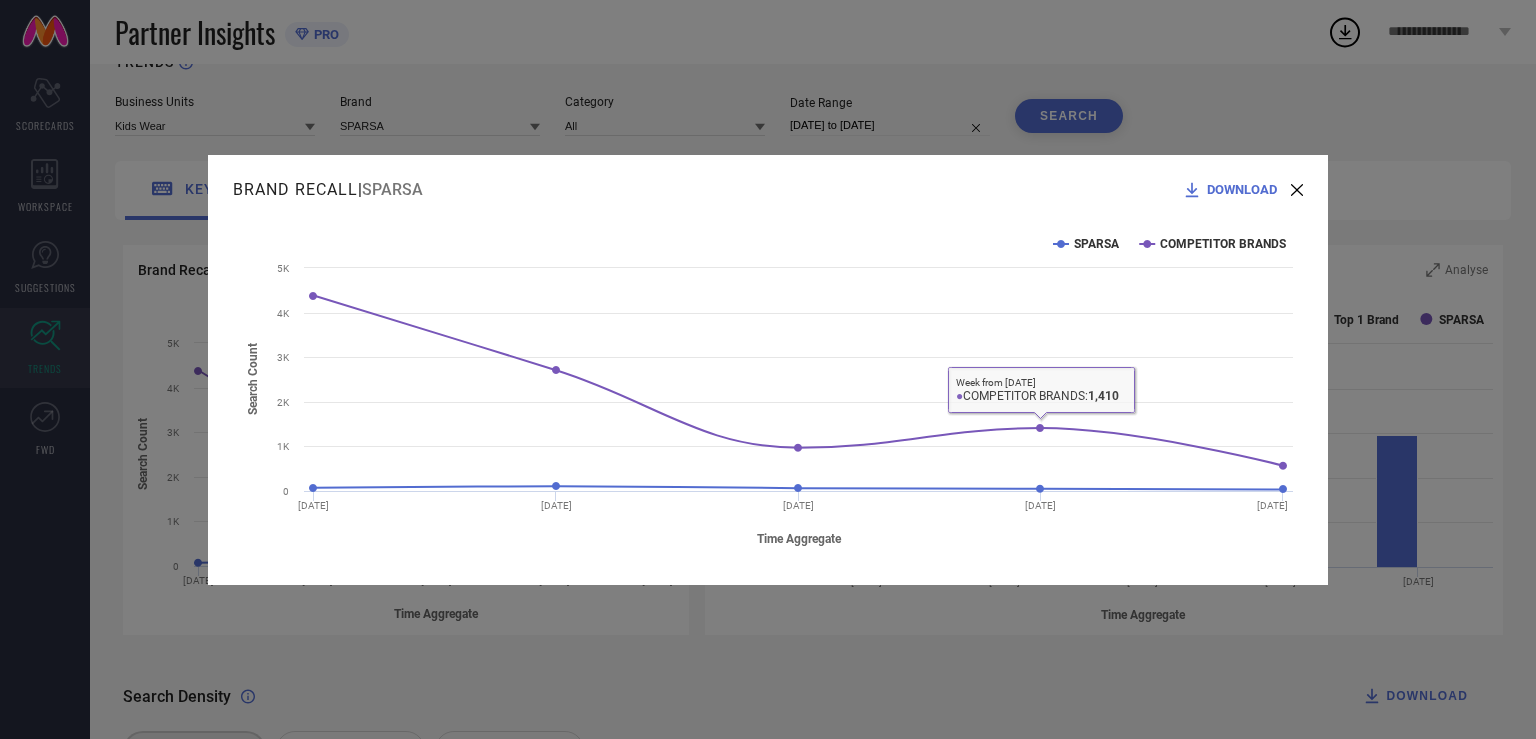 click 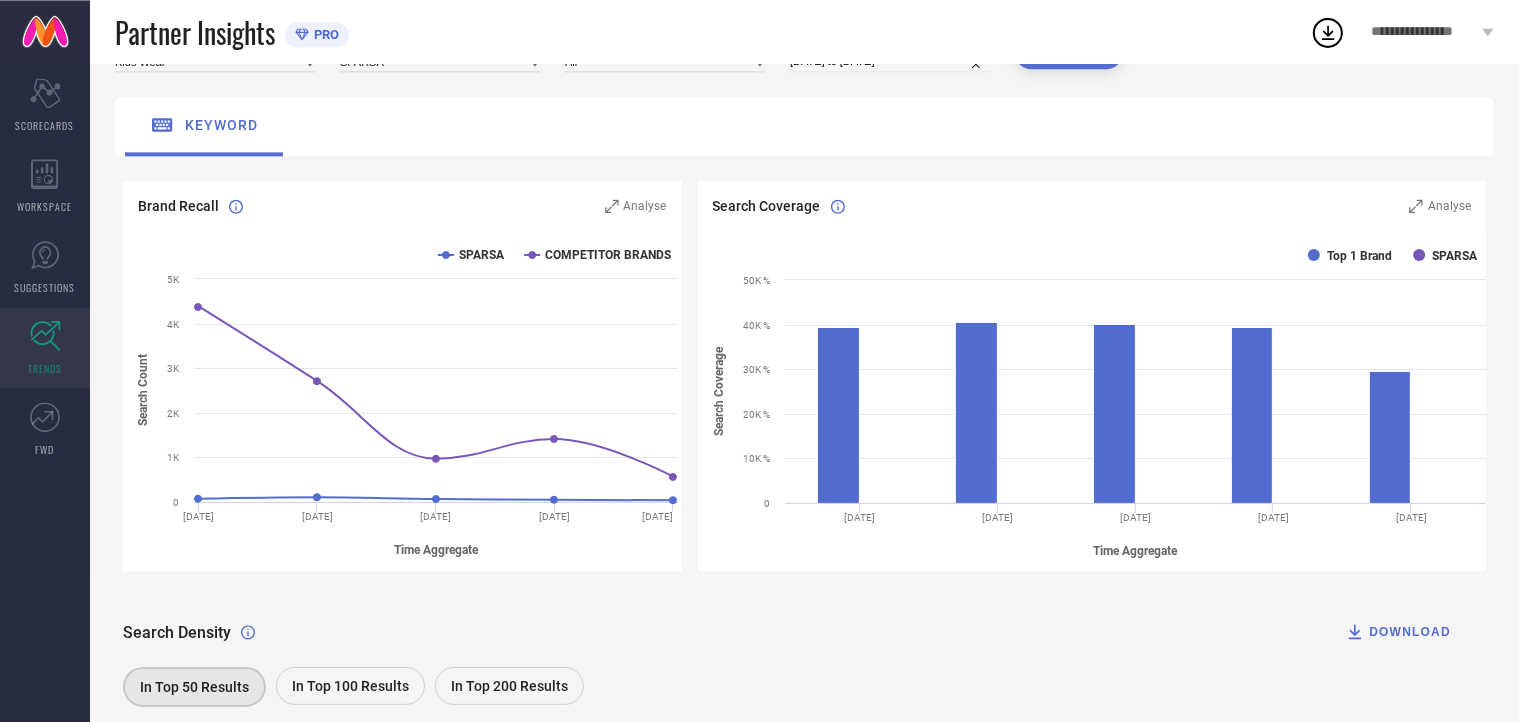 scroll, scrollTop: 103, scrollLeft: 0, axis: vertical 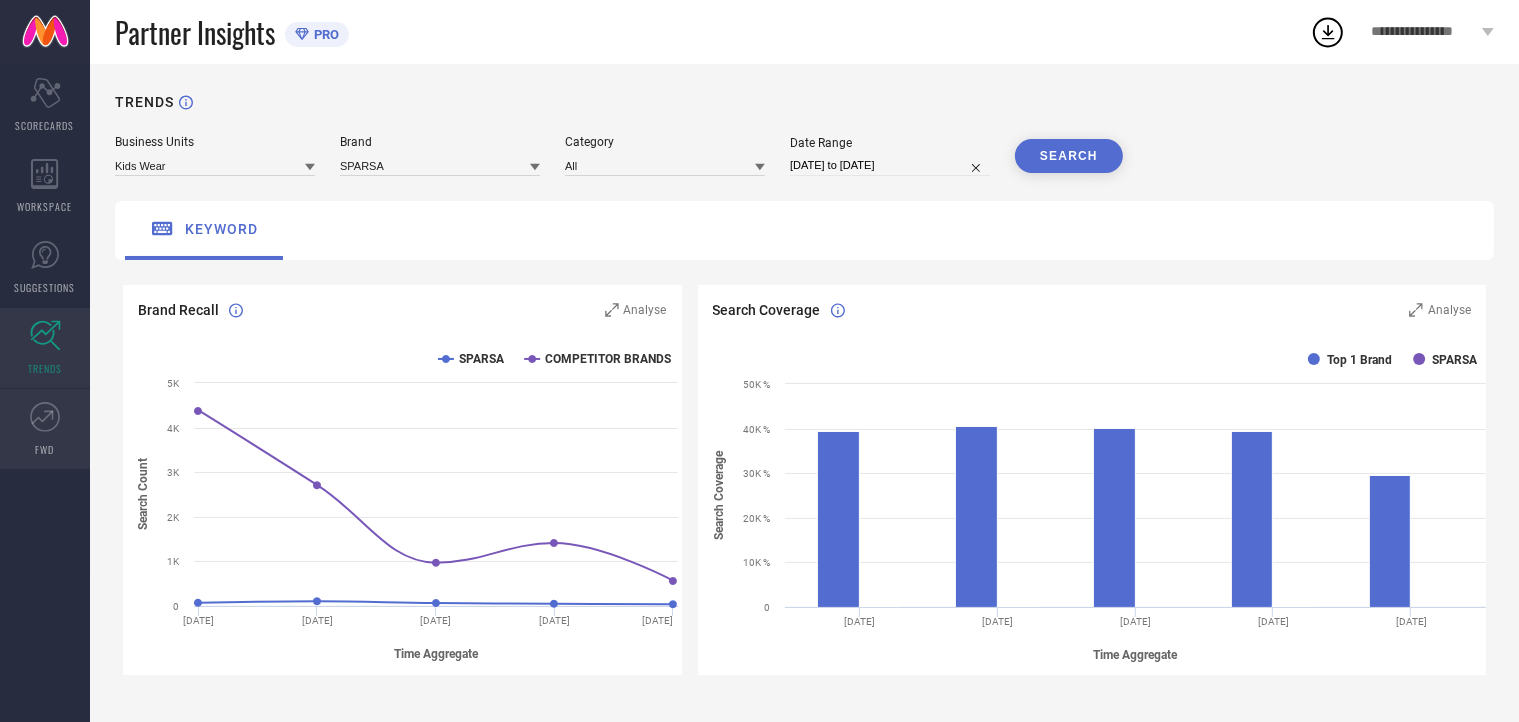 click 